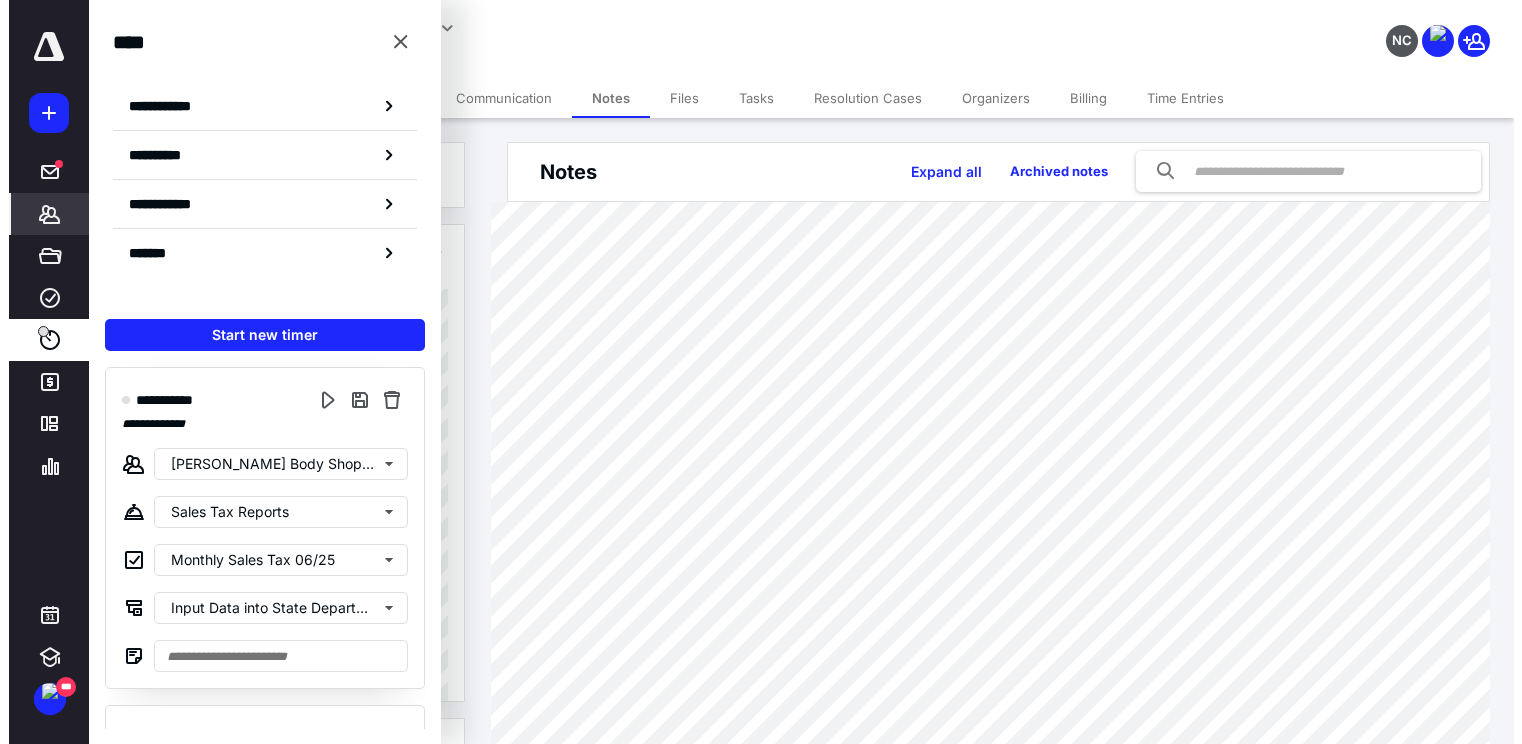 scroll, scrollTop: 0, scrollLeft: 0, axis: both 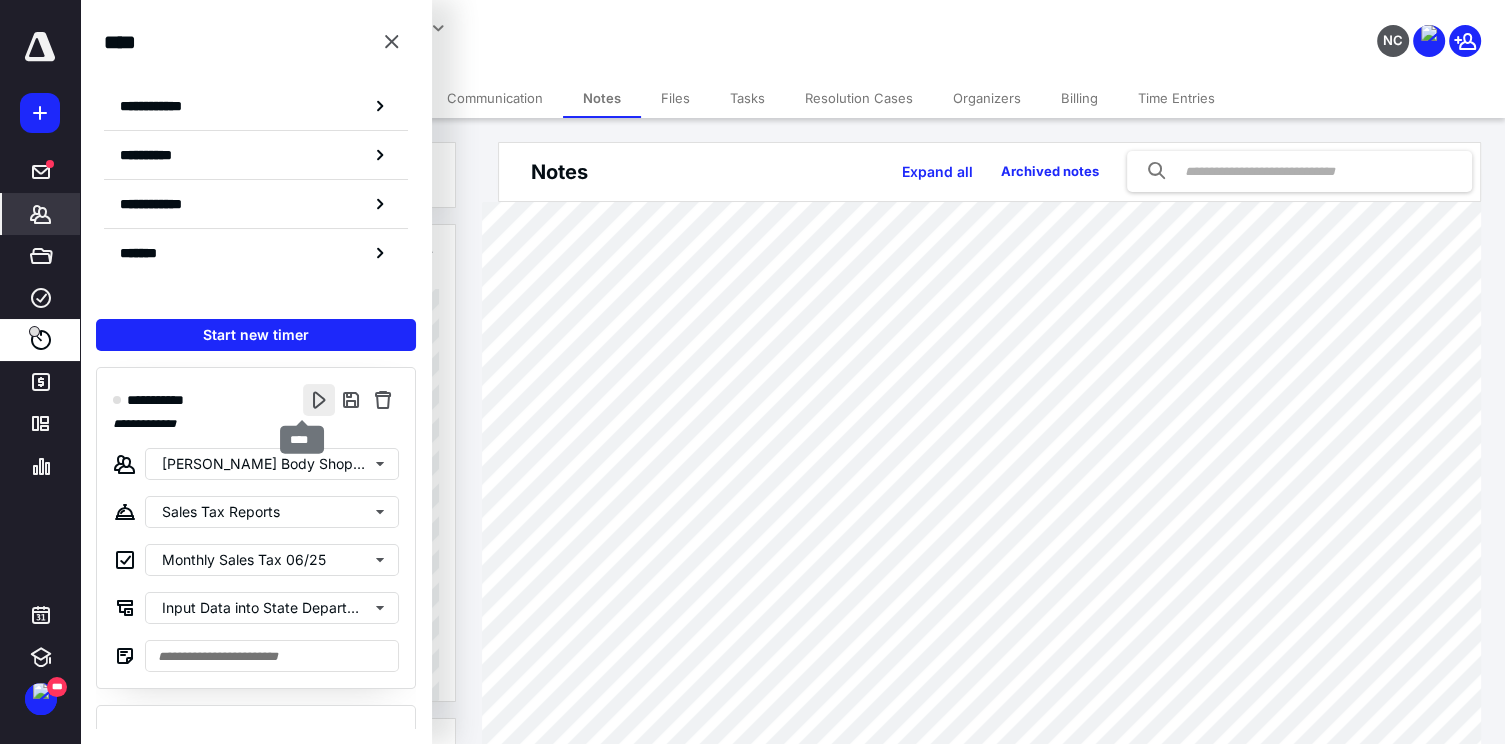 click at bounding box center [319, 400] 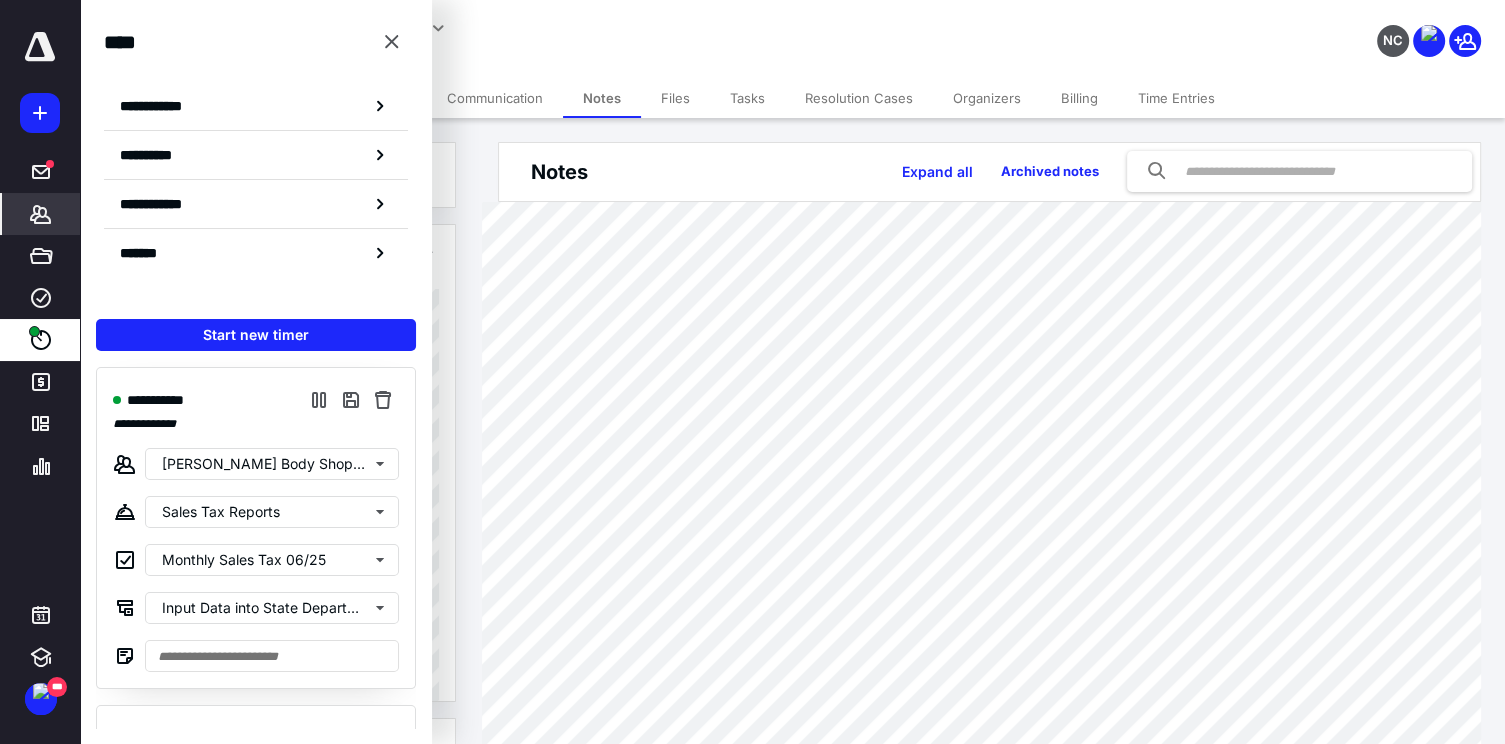 click on "**********" at bounding box center [560, 25] 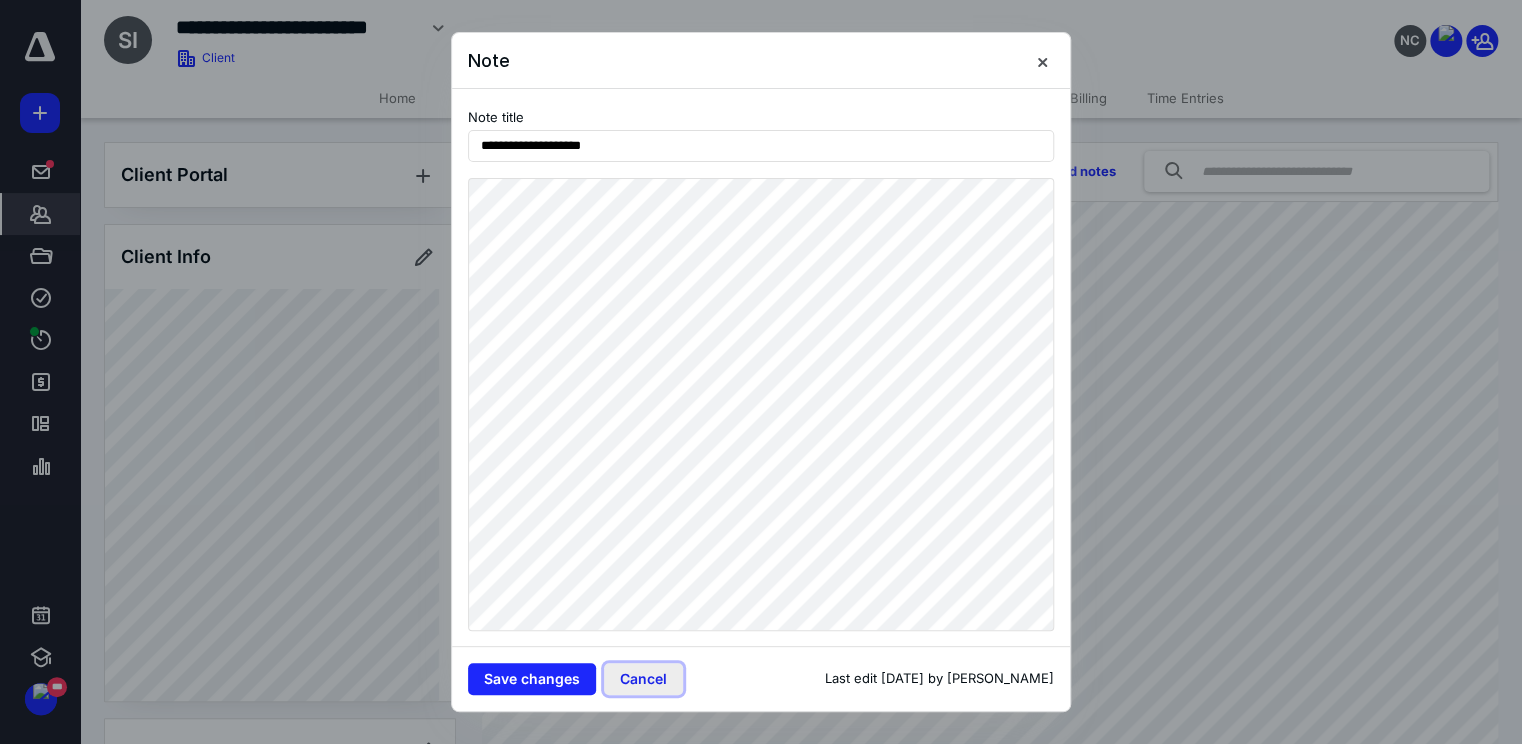 click on "Cancel" at bounding box center (643, 679) 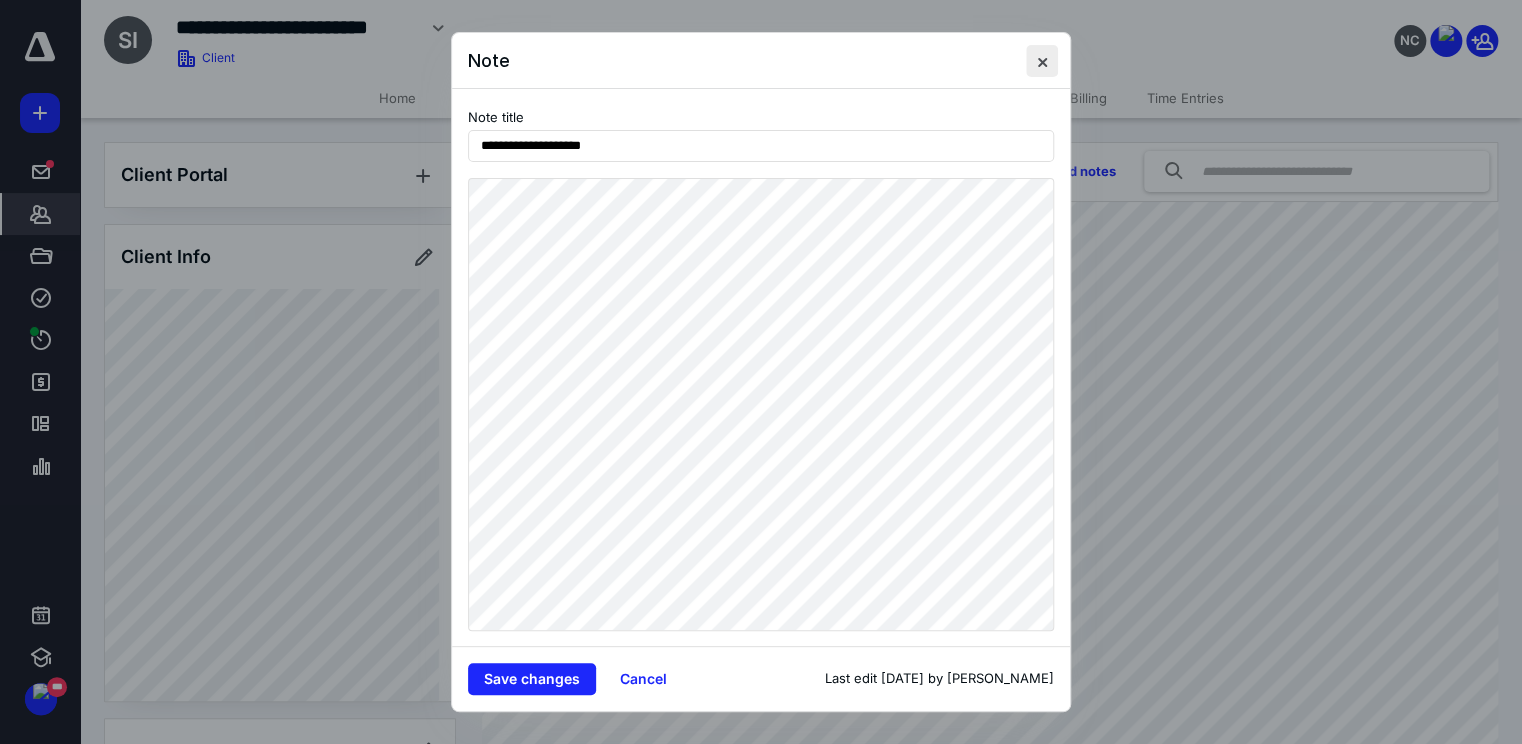 click at bounding box center (1042, 61) 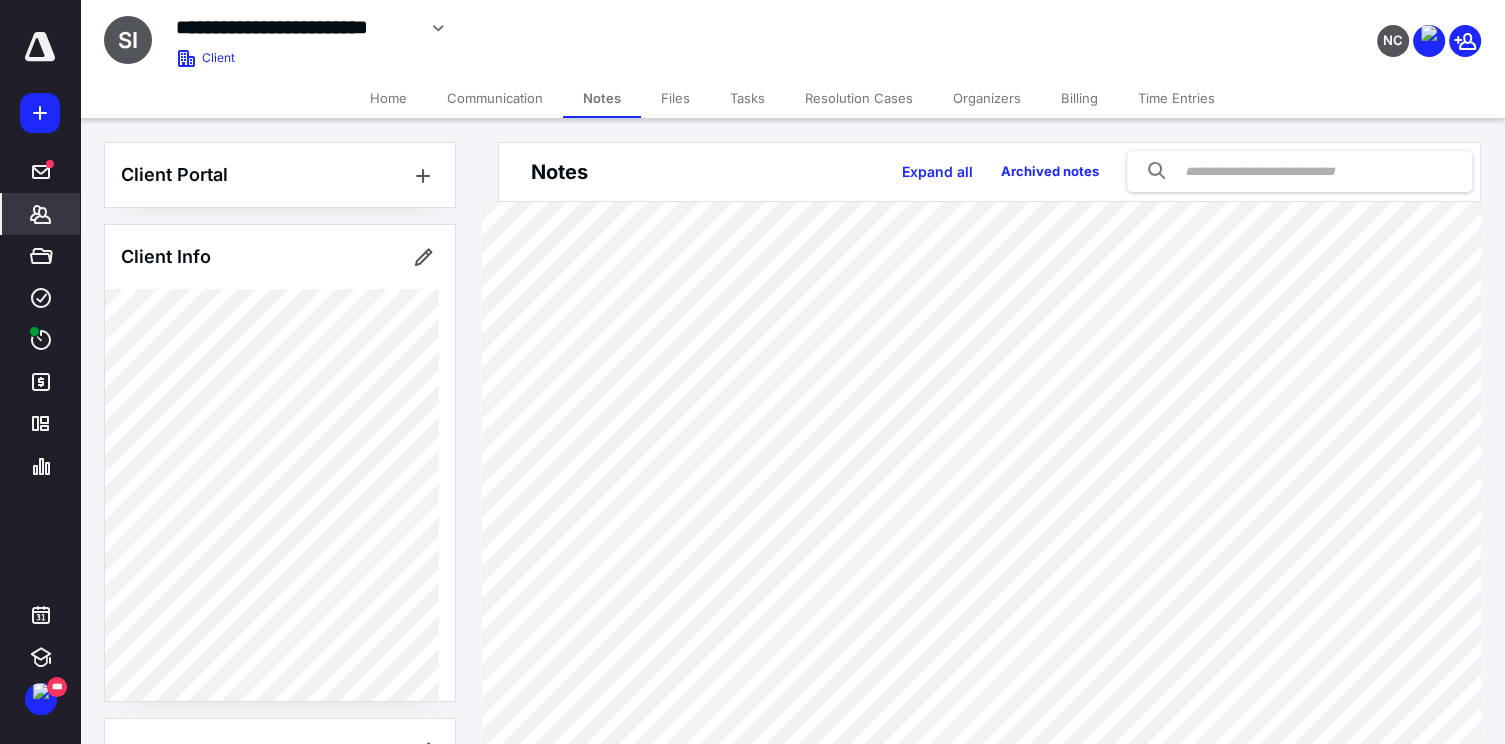 click on "Tasks" at bounding box center (747, 98) 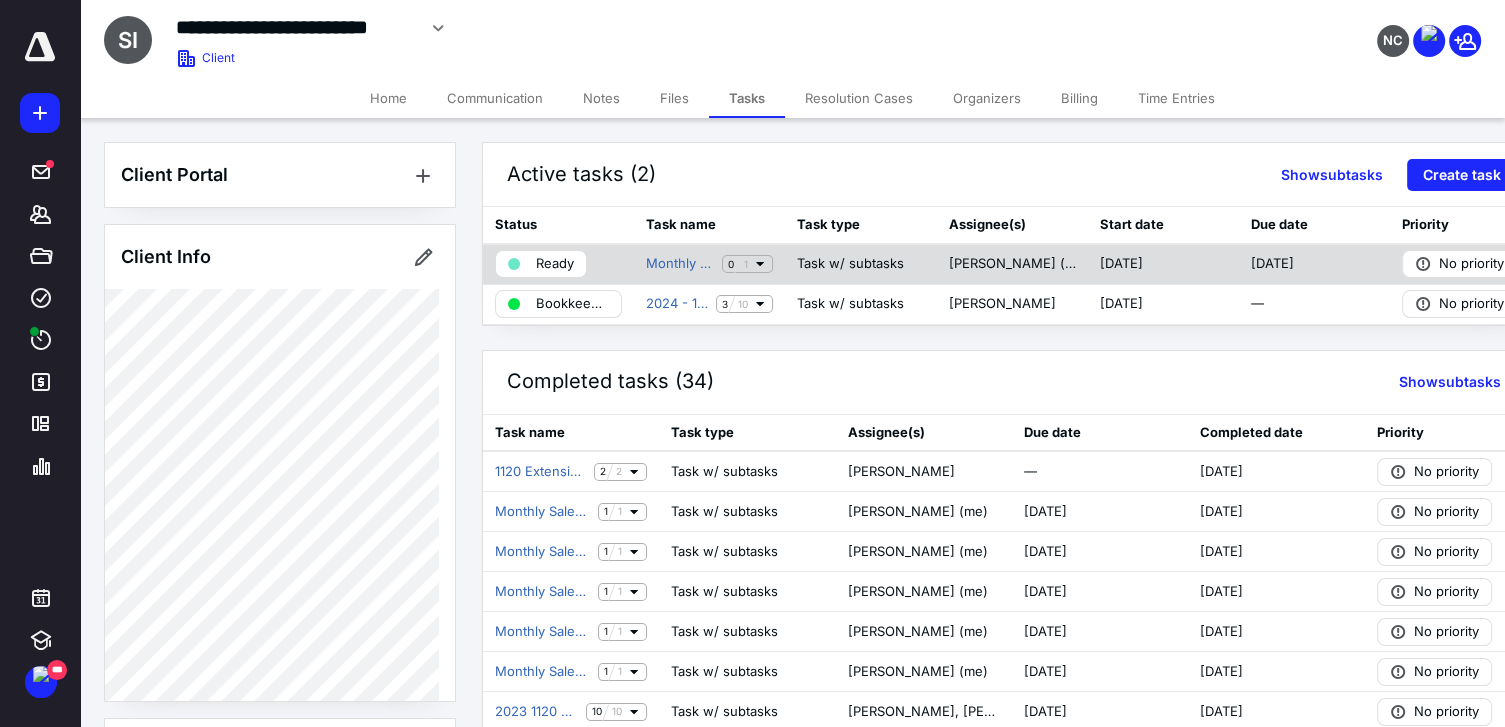 click on "Ready" at bounding box center [555, 264] 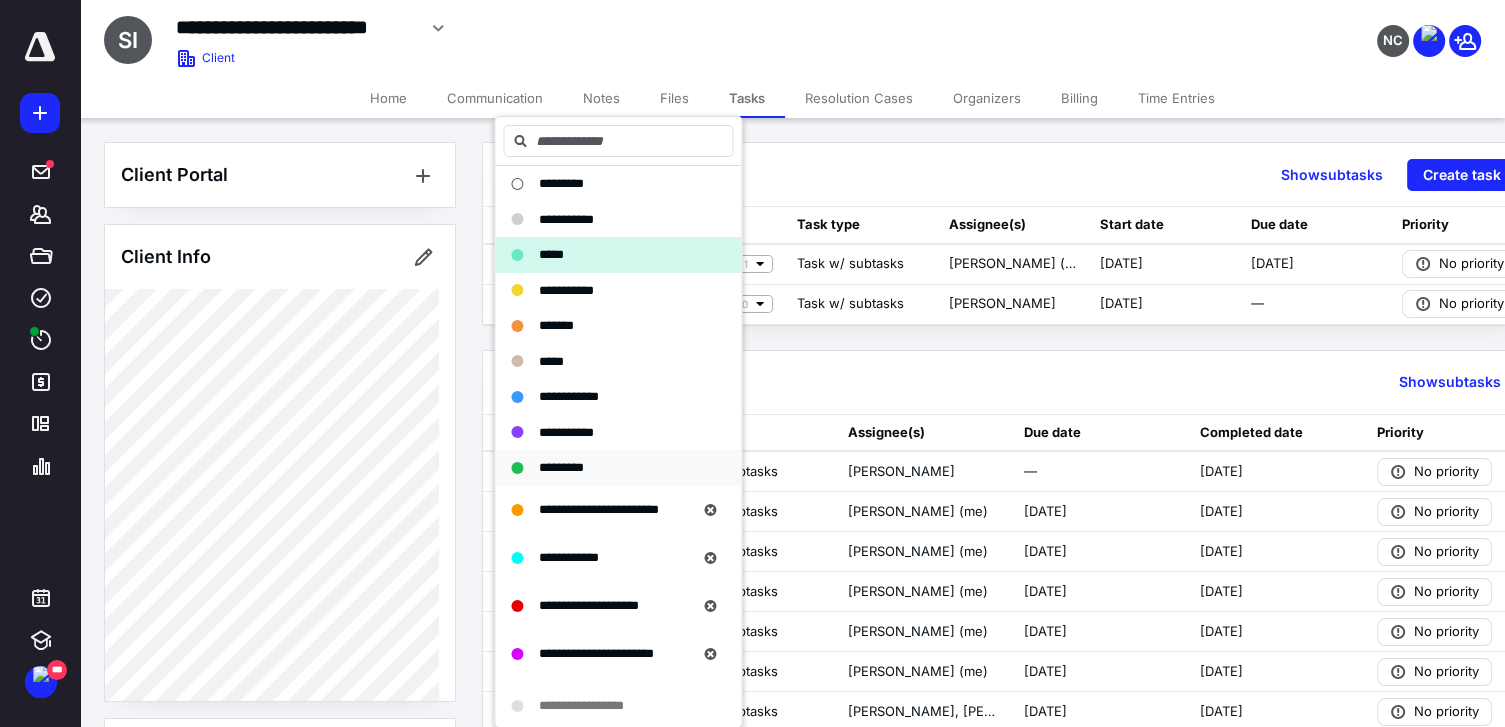 click on "*********" at bounding box center (561, 467) 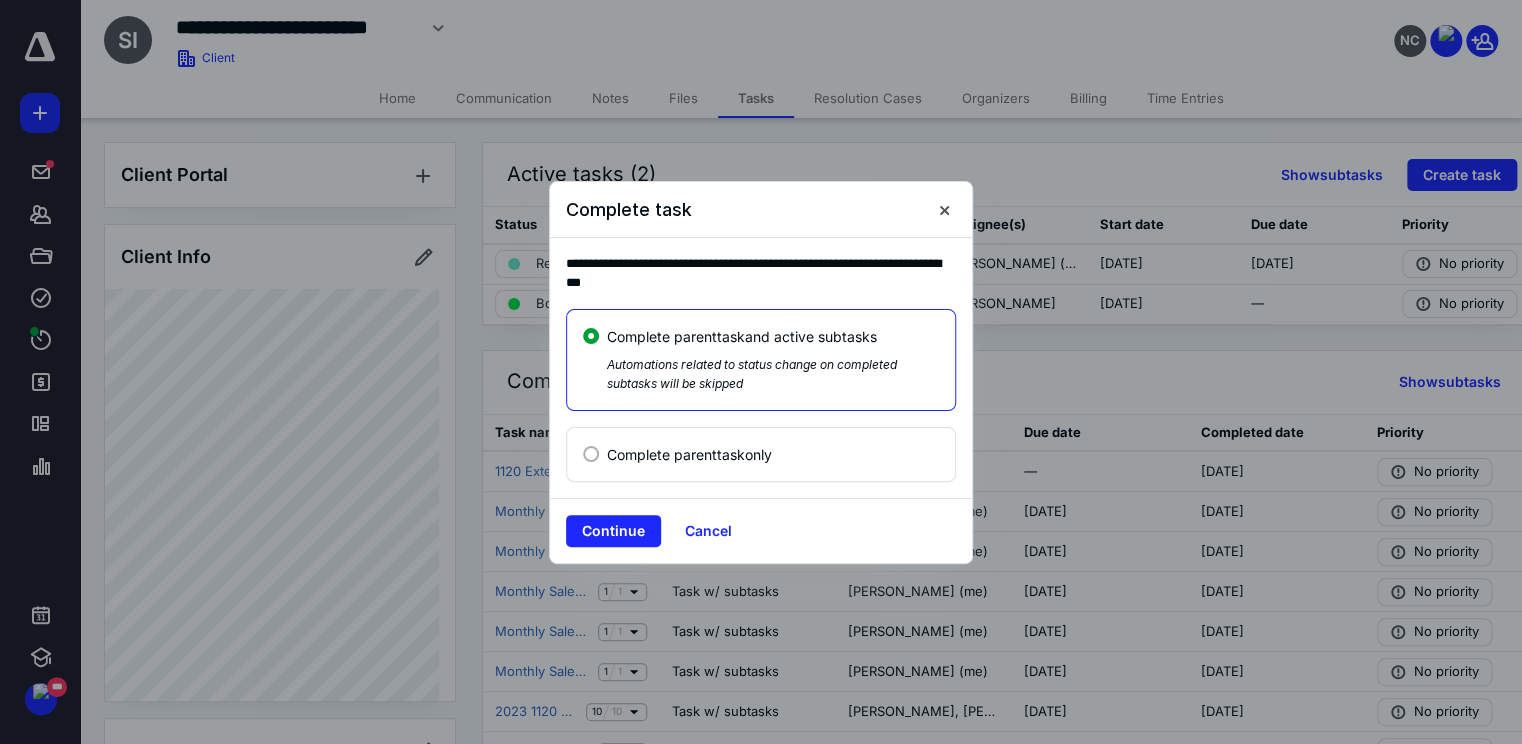 click on "Continue" at bounding box center [613, 531] 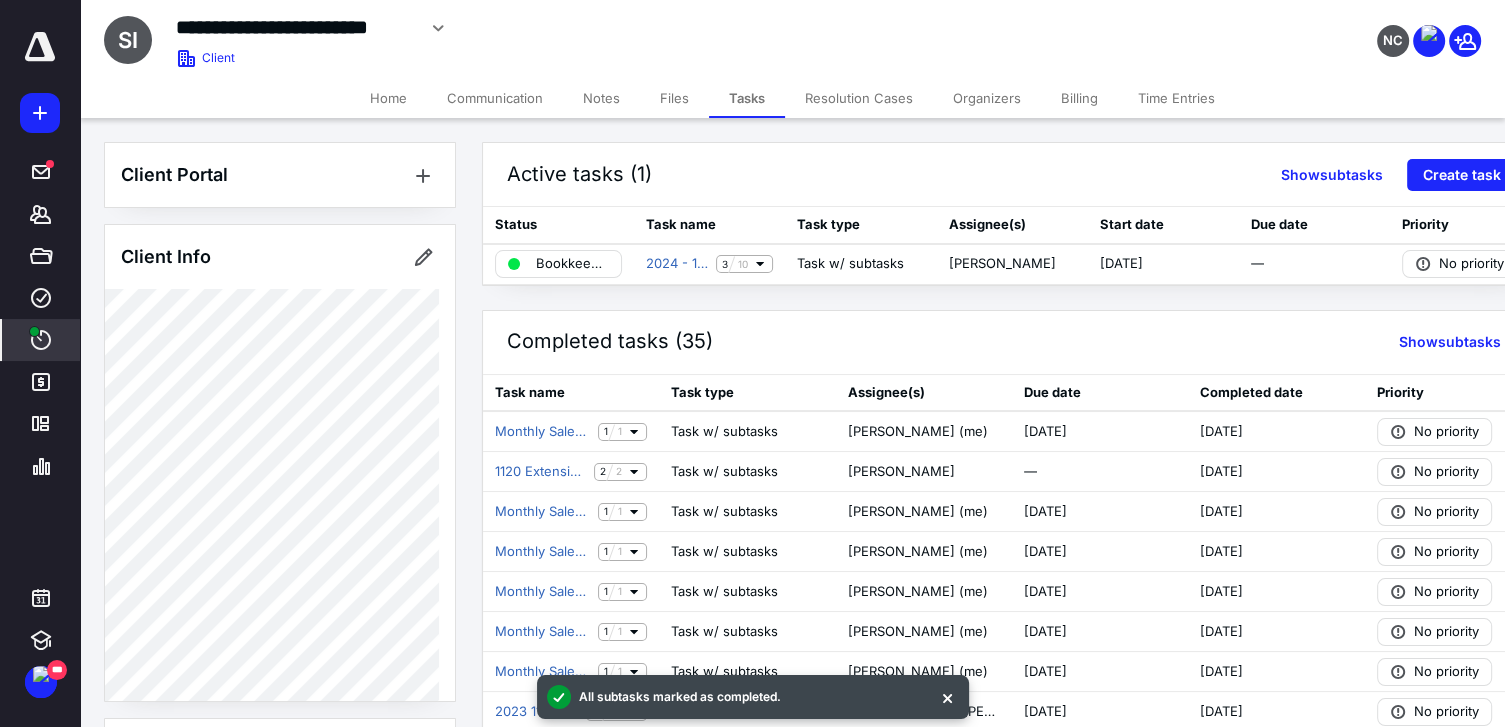 click 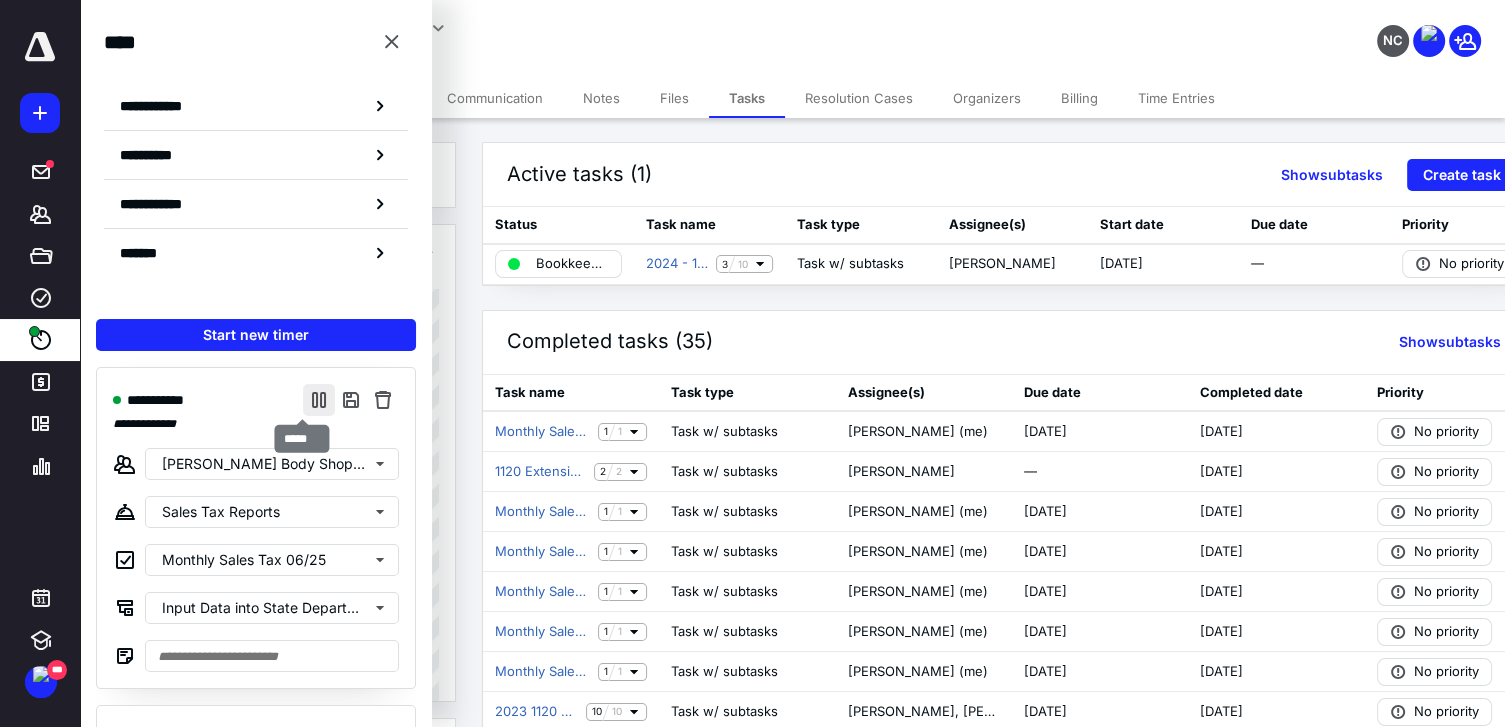 click at bounding box center [319, 400] 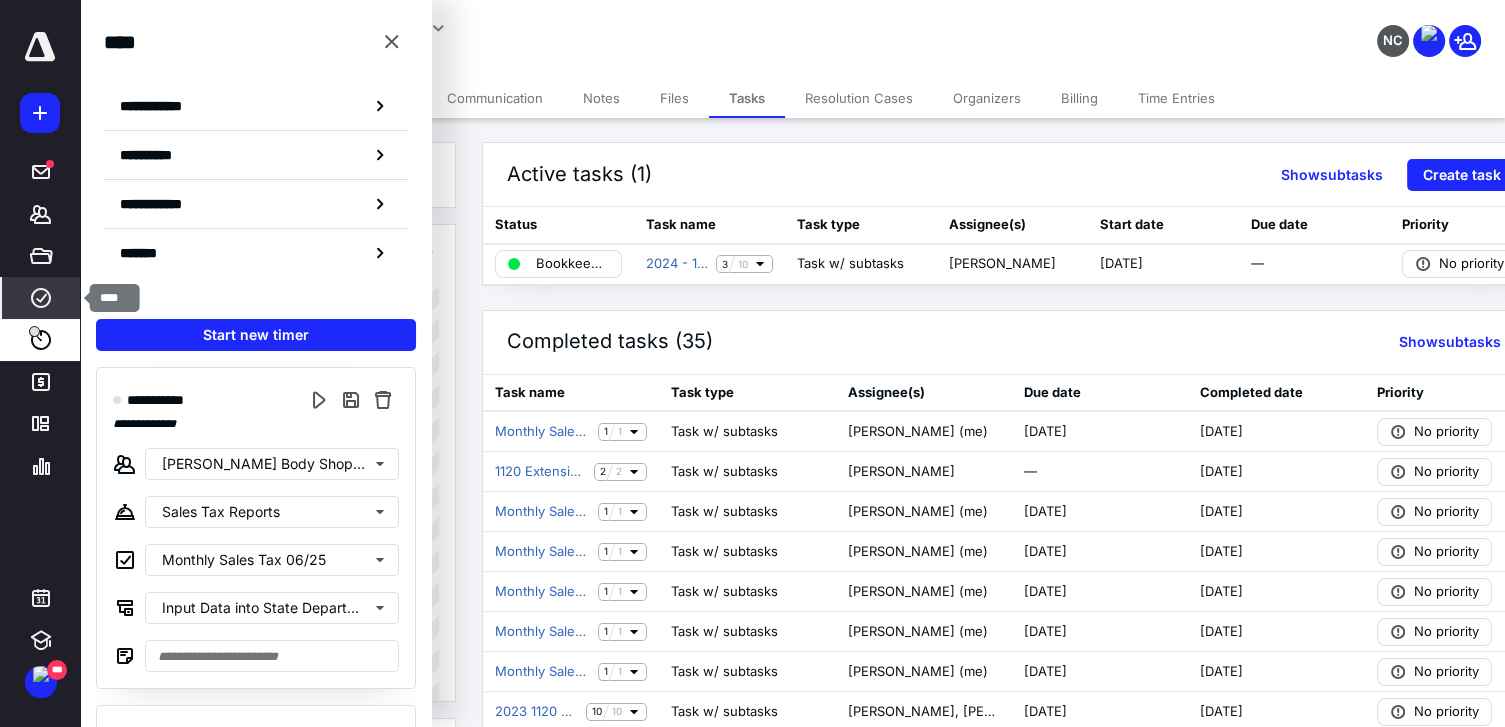 click 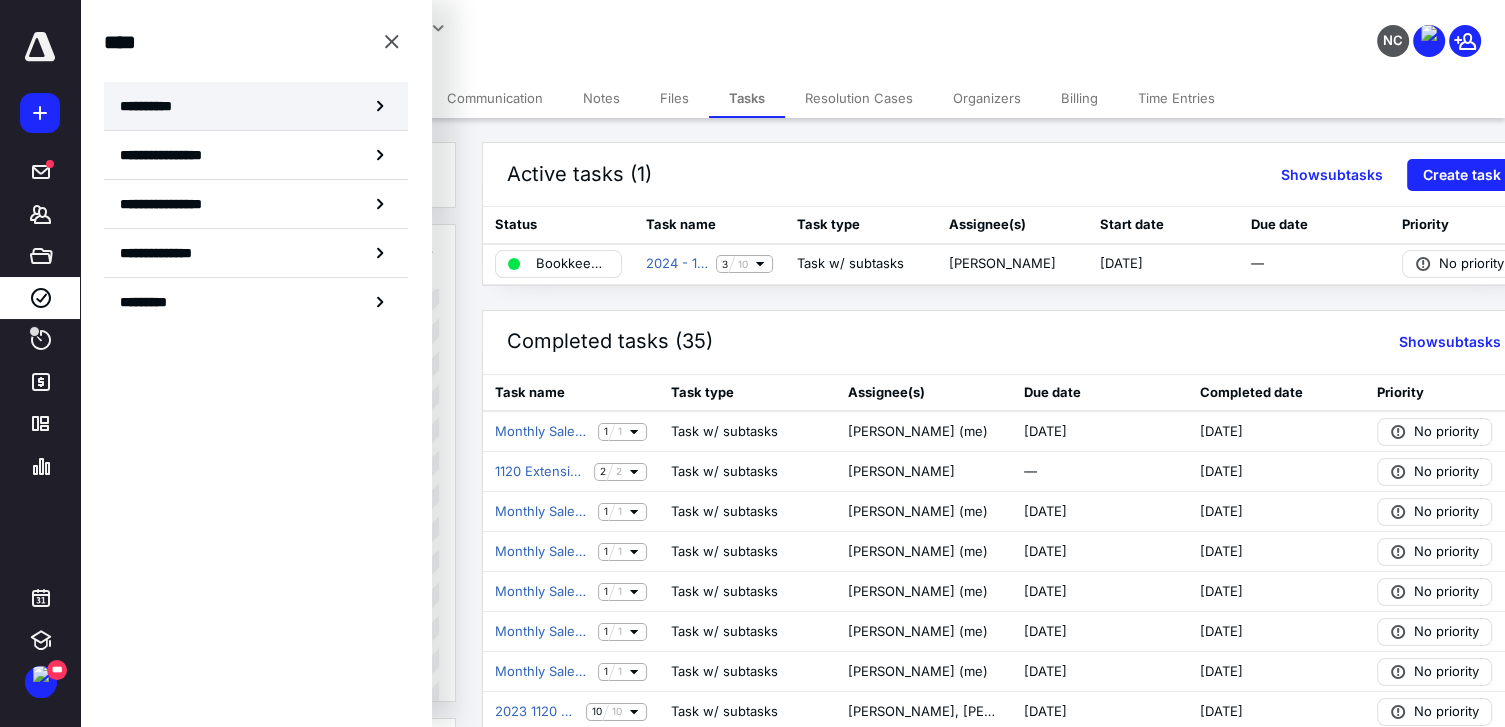 click on "**********" at bounding box center [153, 106] 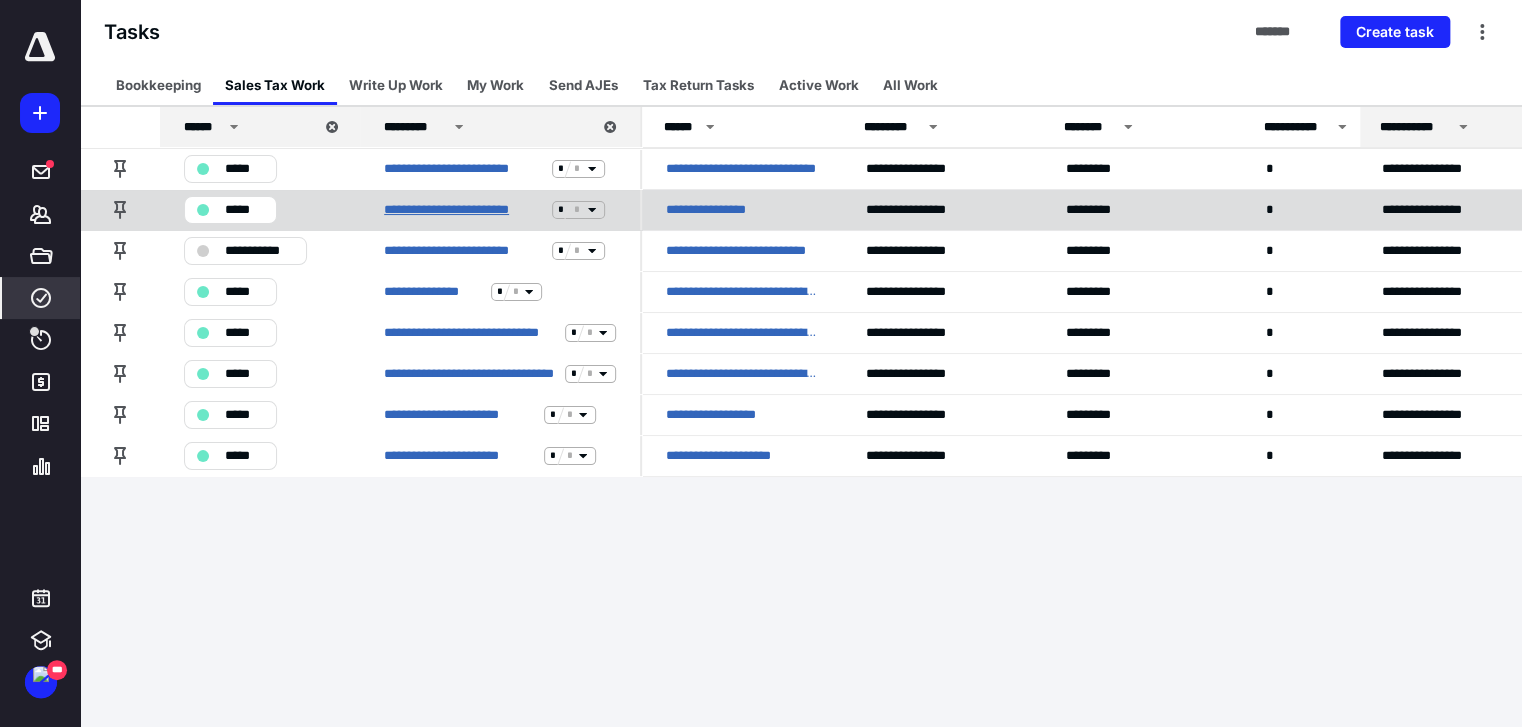 click on "**********" at bounding box center (464, 210) 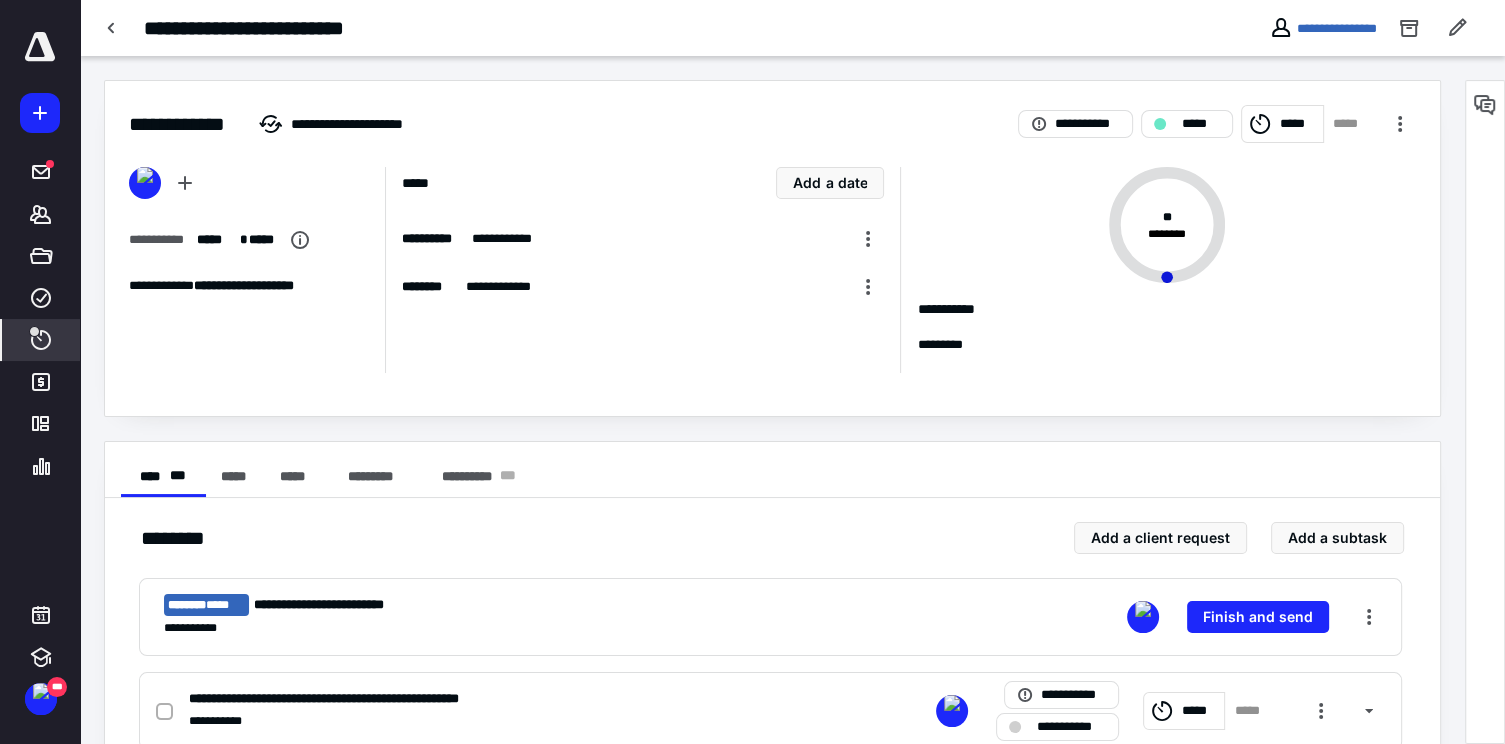 click 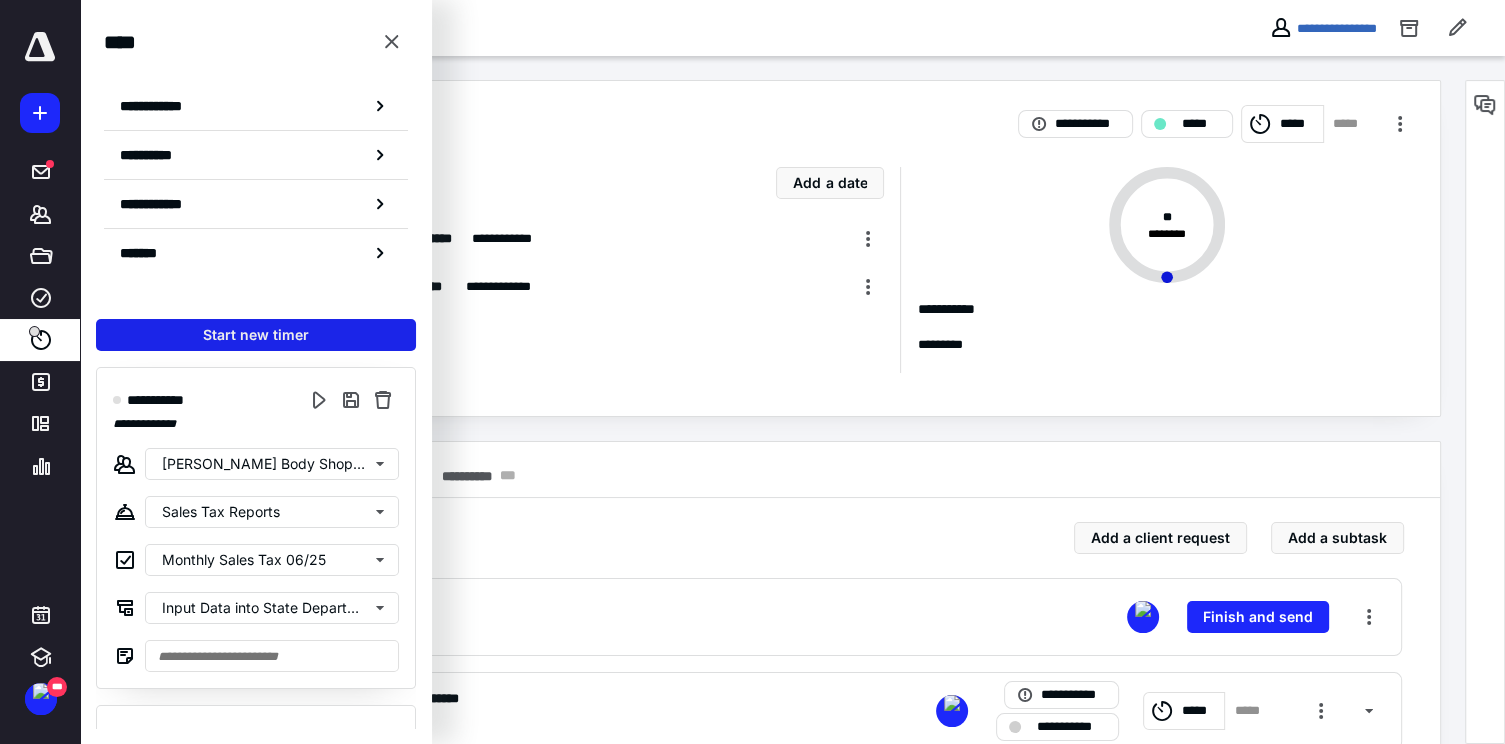 click on "Start new timer" at bounding box center [256, 335] 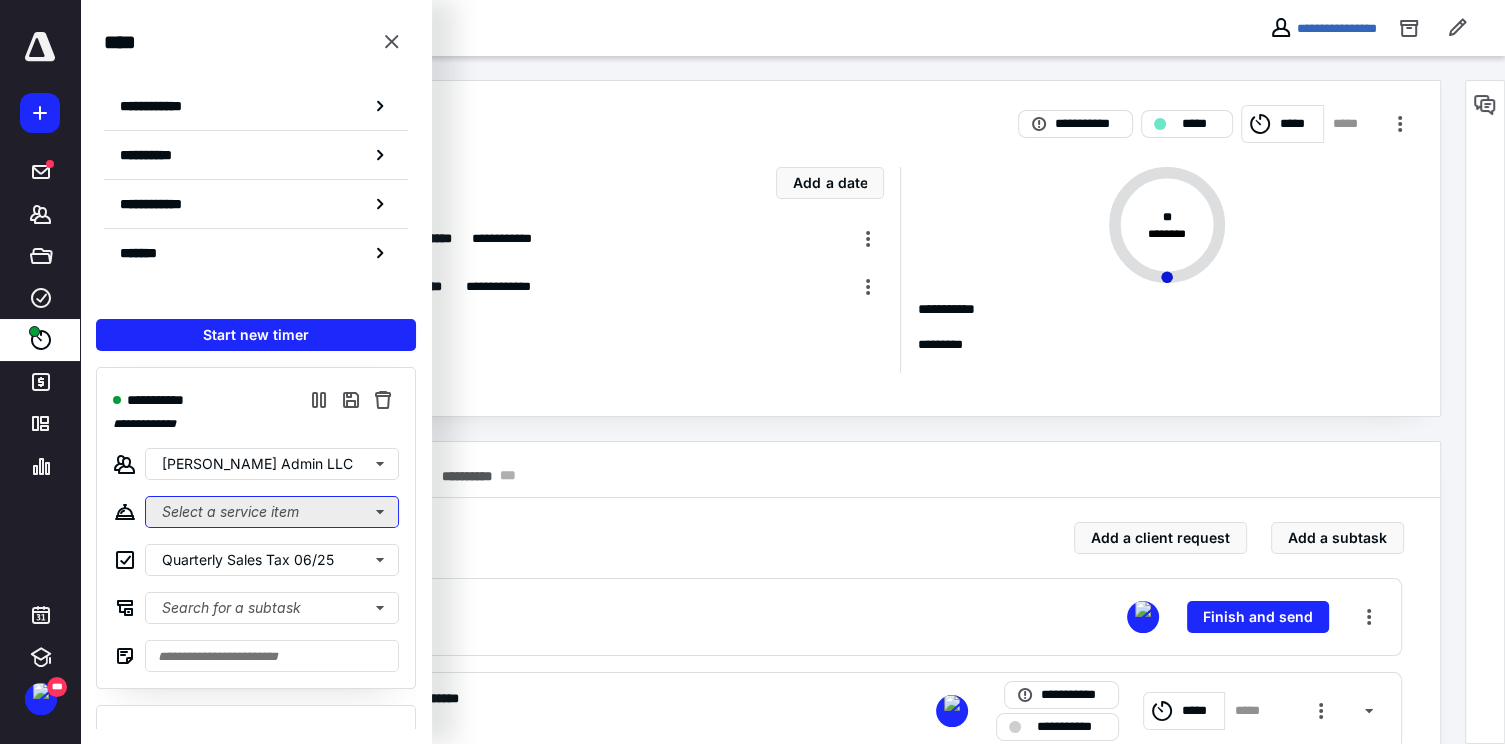 click on "Select a service item" at bounding box center (272, 512) 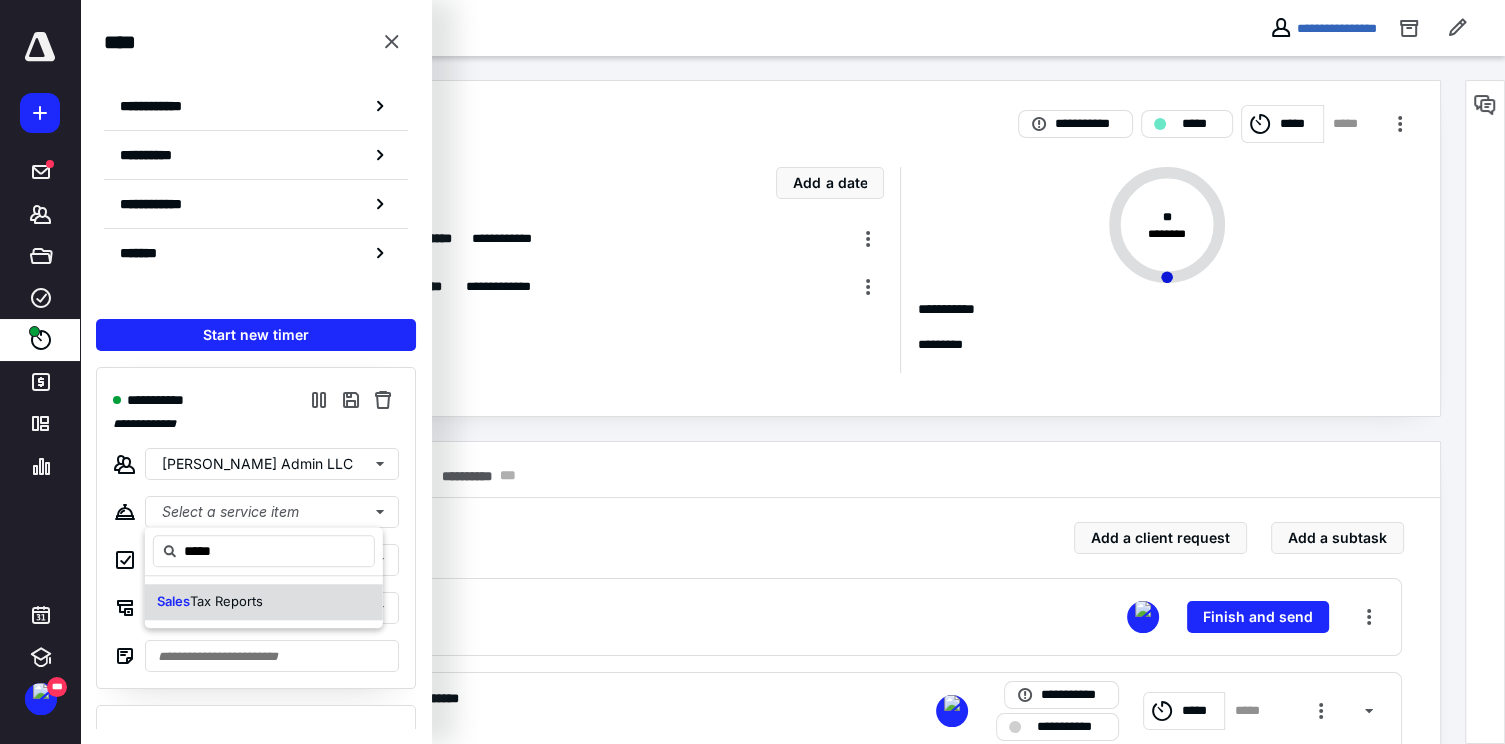 click on "Tax Reports" at bounding box center (226, 601) 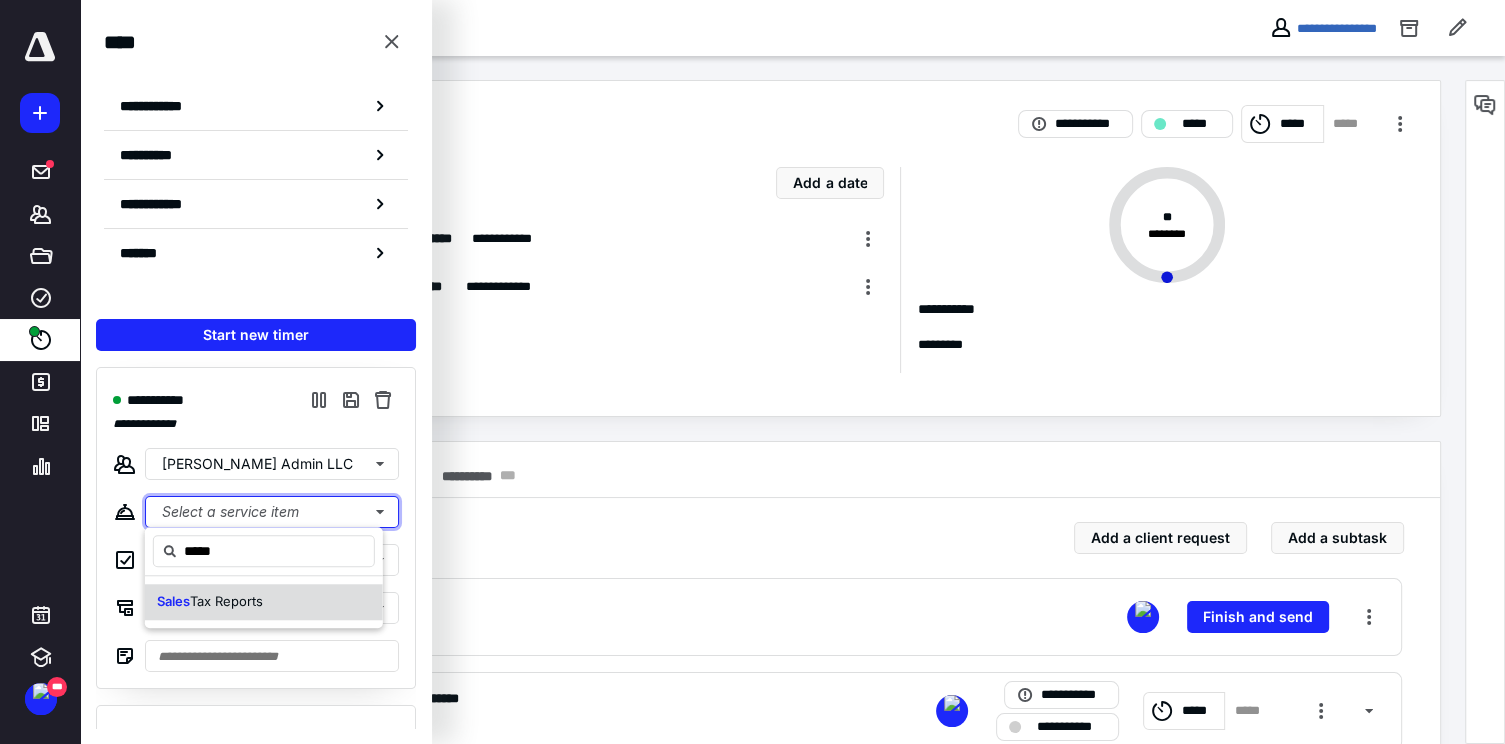 type 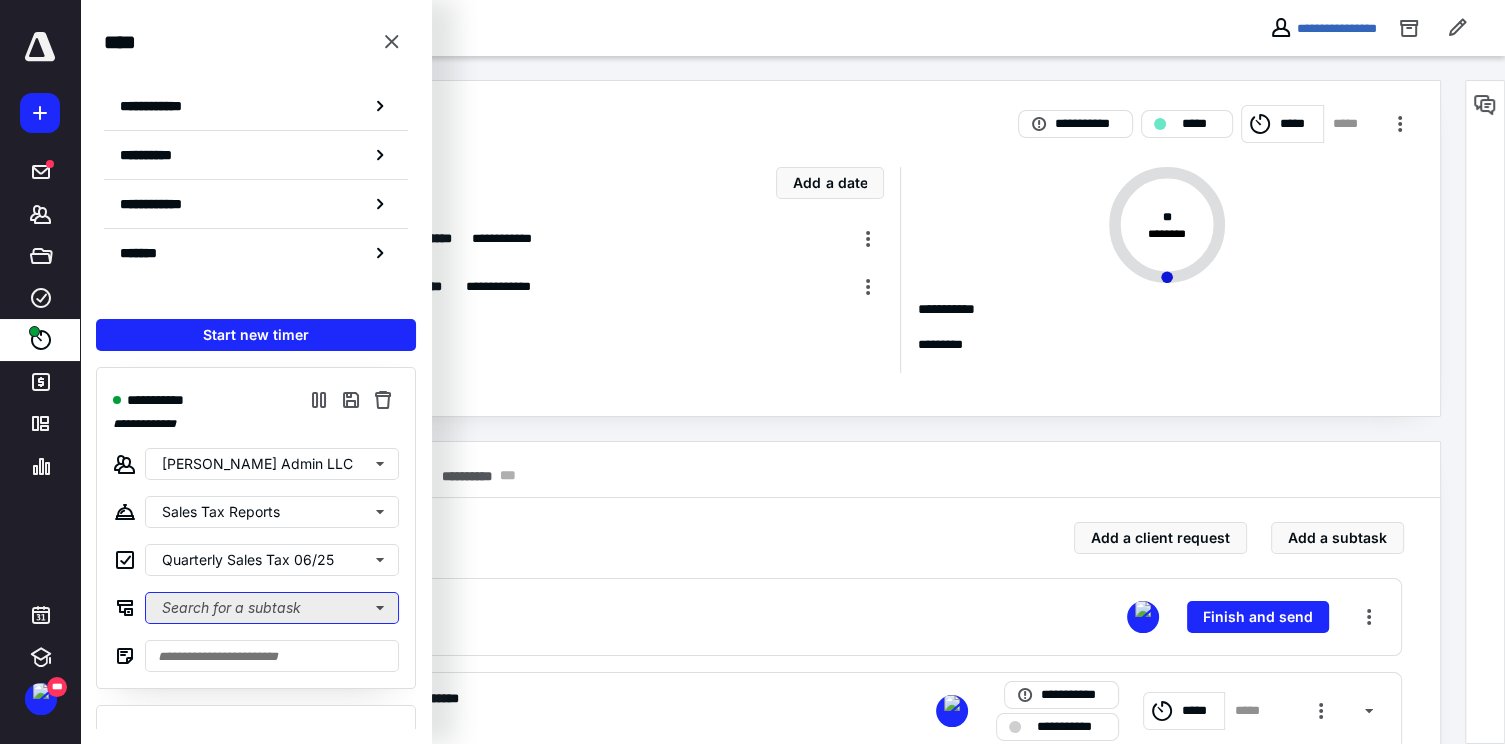 click on "Search for a subtask" at bounding box center [272, 608] 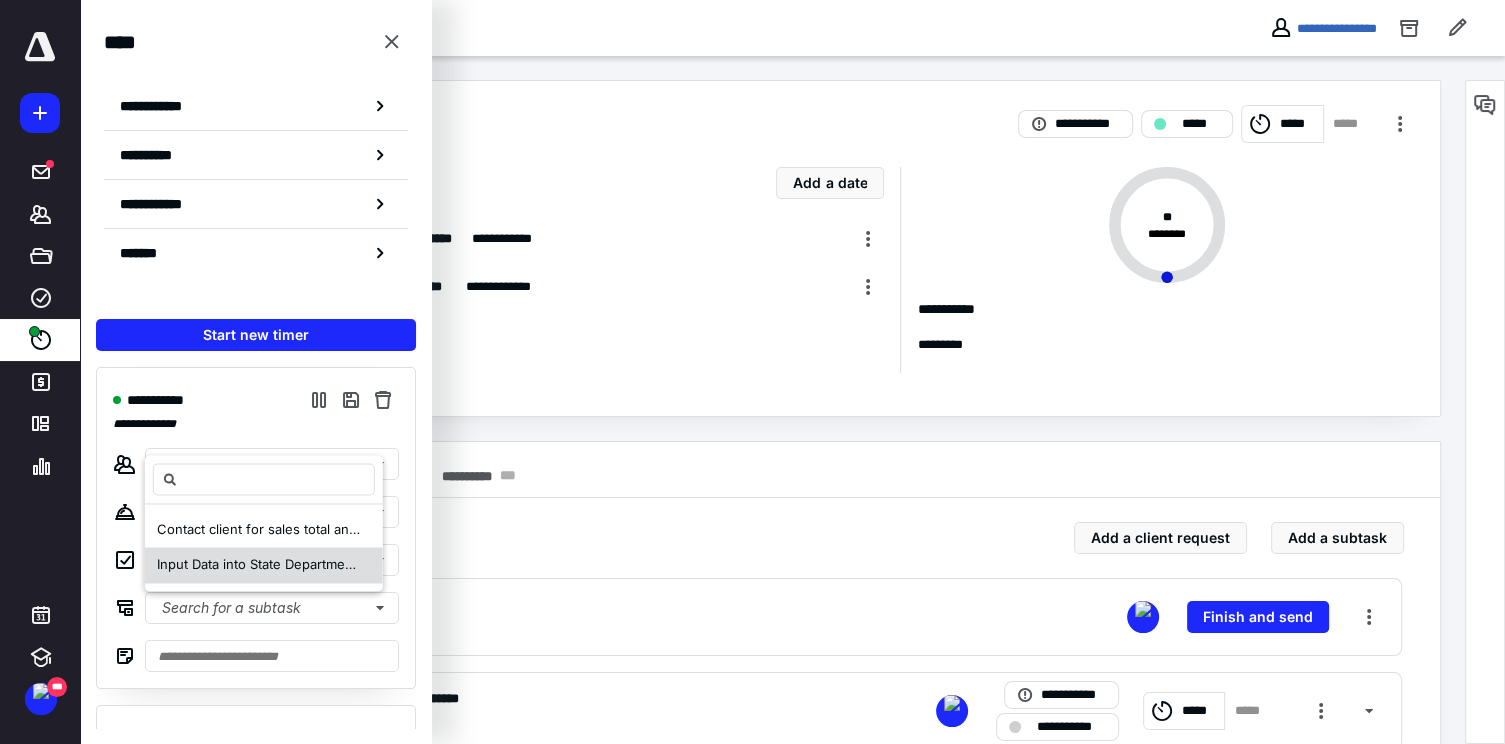 click on "Input Data into State Department of Revenue Service Portal" at bounding box center (339, 564) 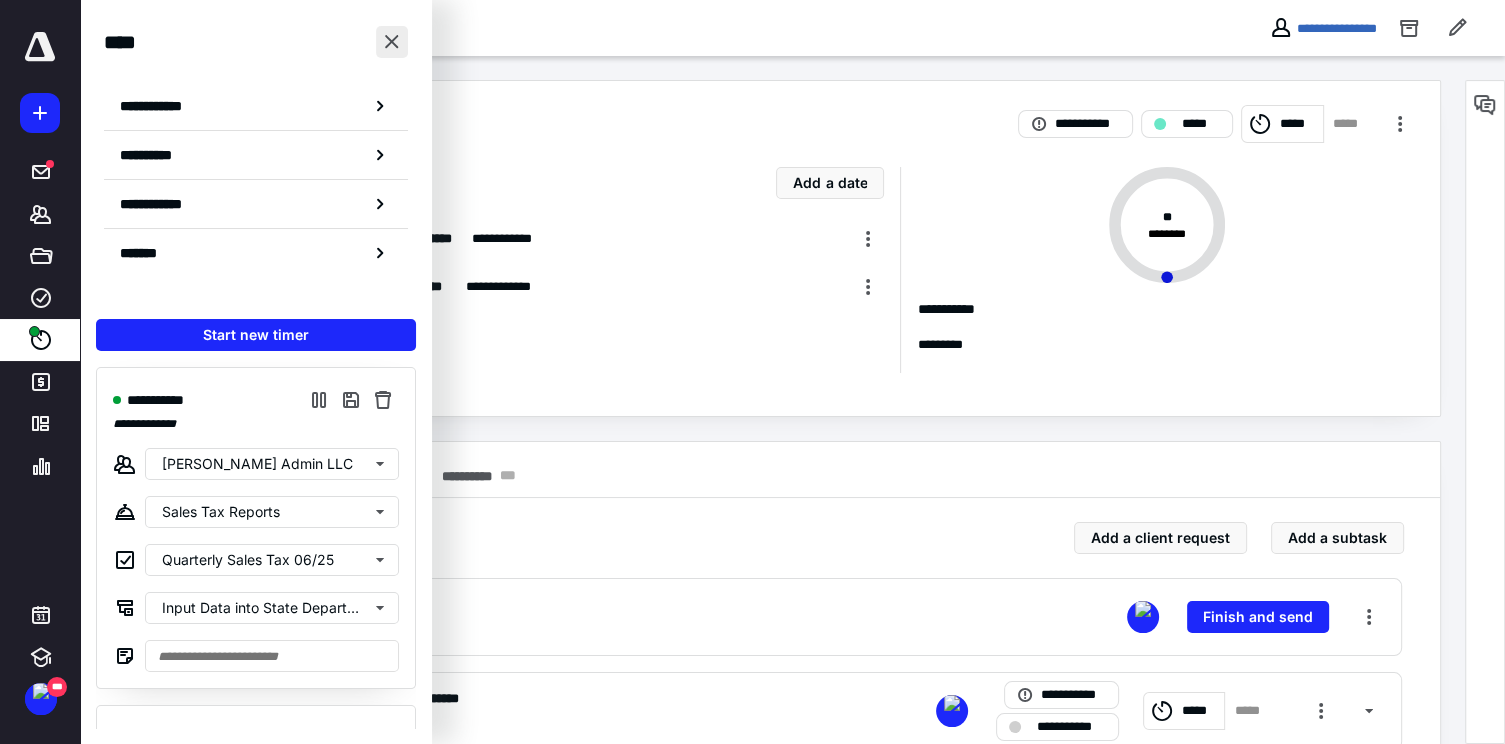 click at bounding box center [392, 42] 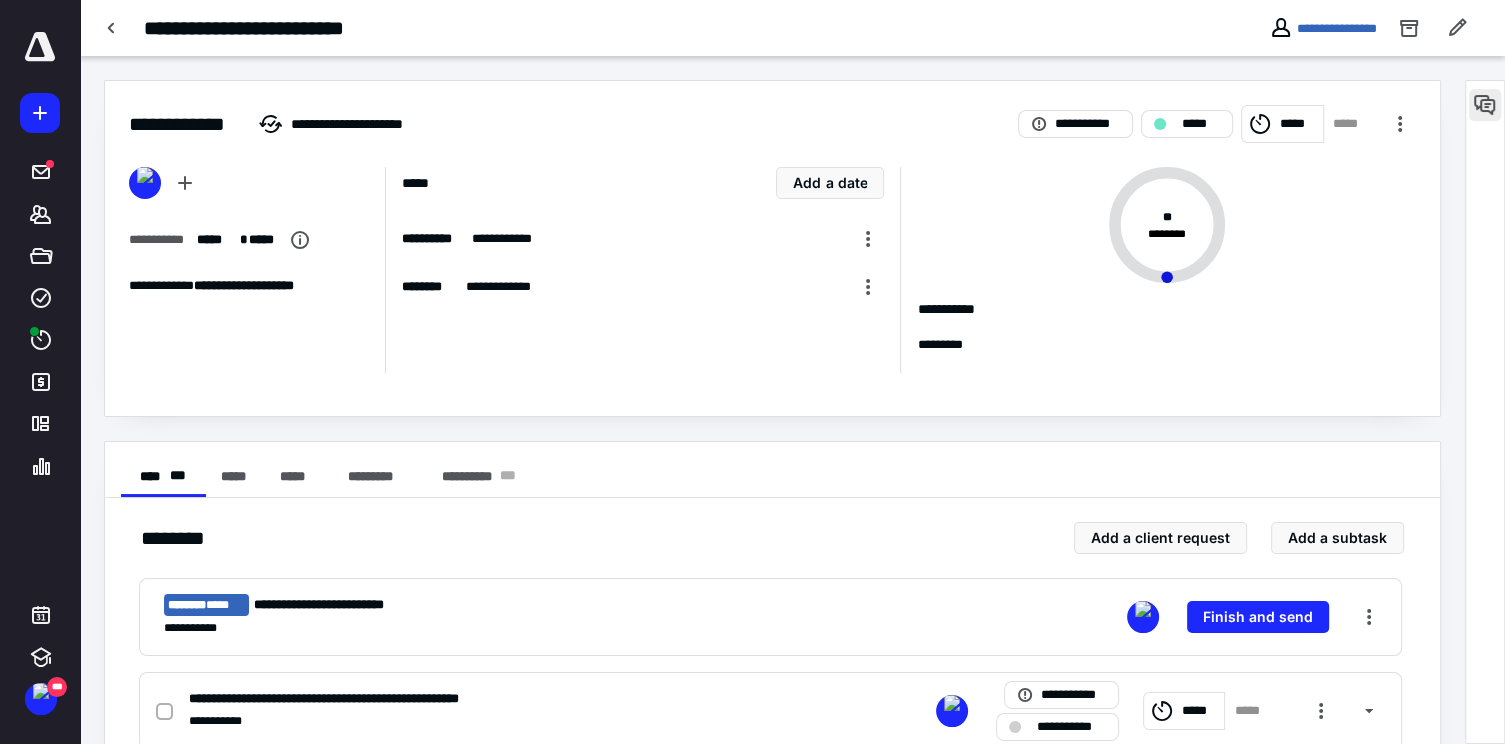click at bounding box center [1485, 105] 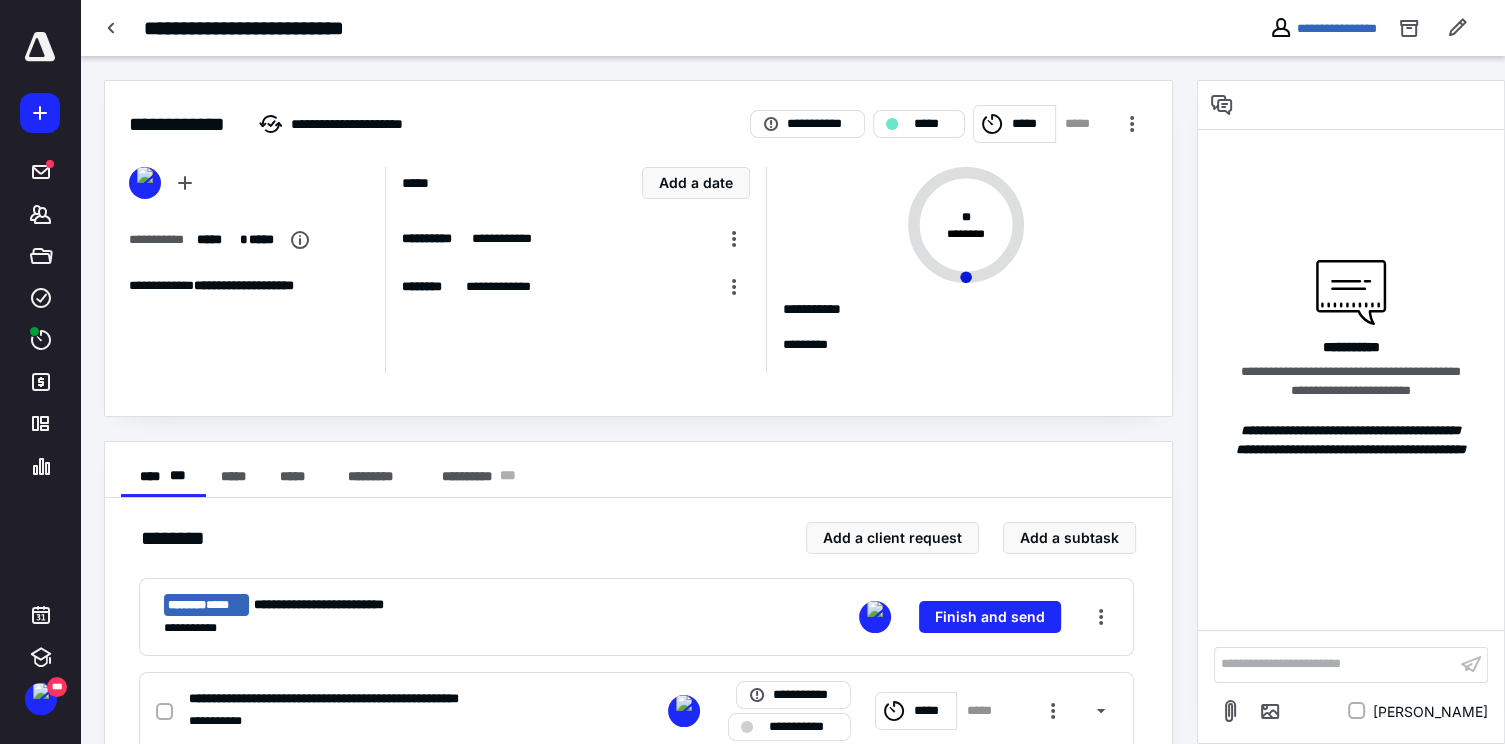 click on "**********" at bounding box center (1335, 664) 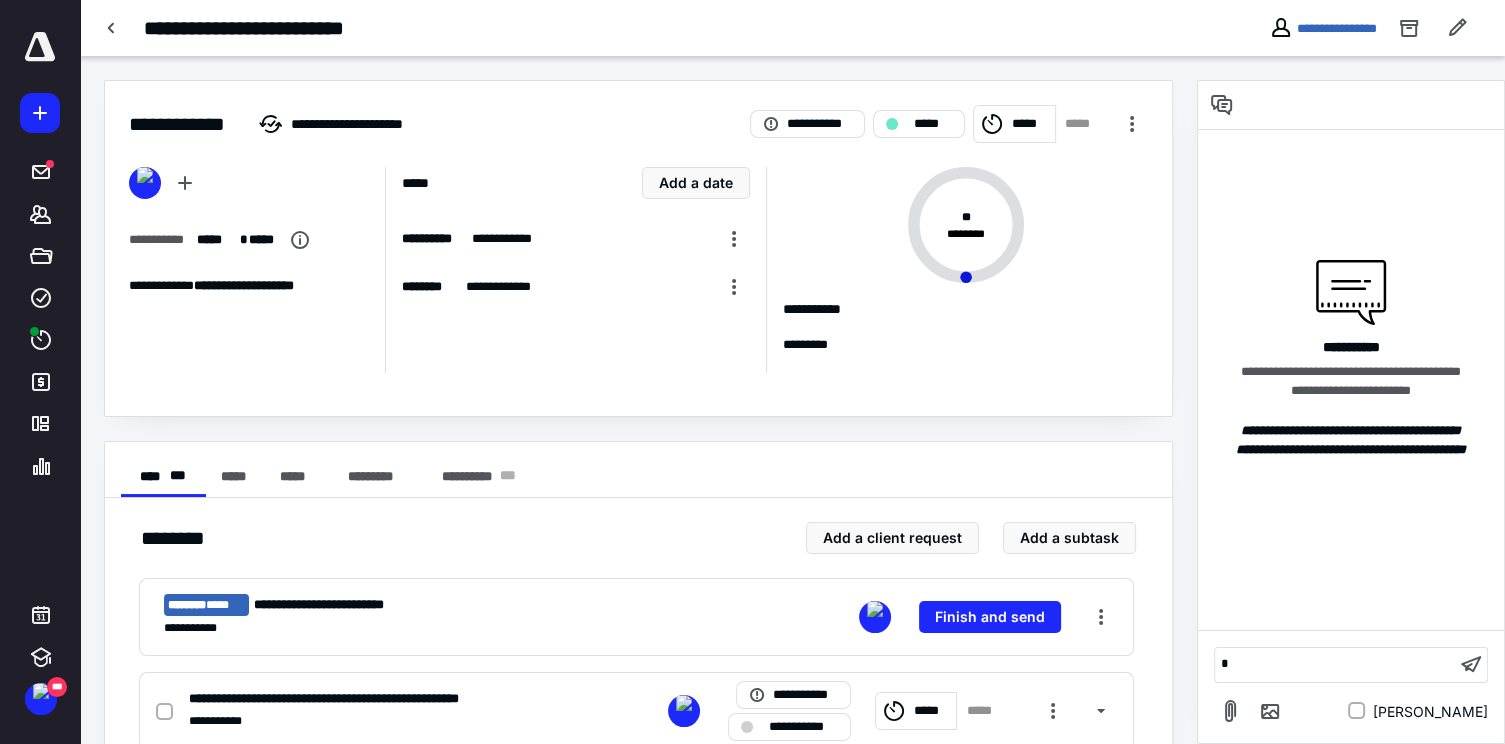 type 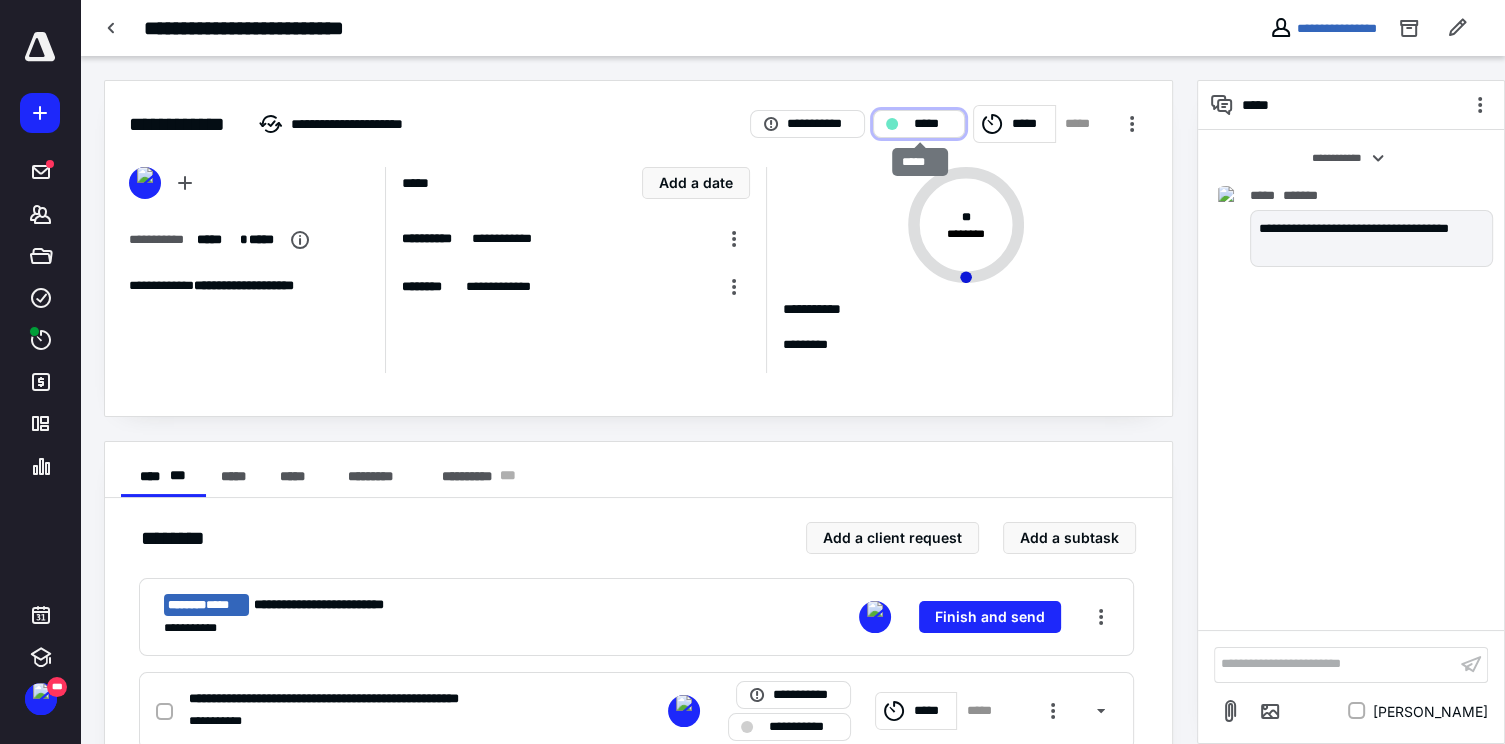 click on "*****" at bounding box center [933, 124] 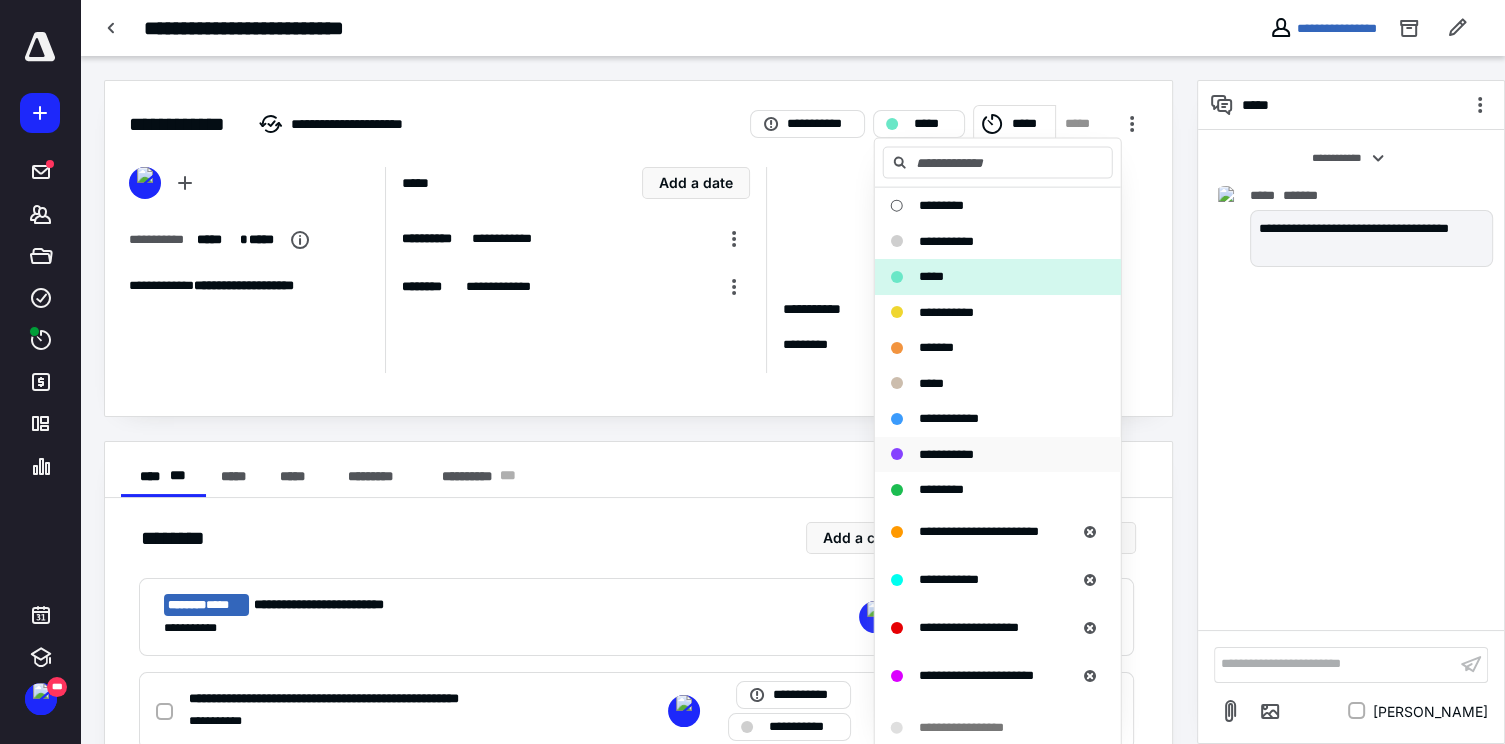click on "**********" at bounding box center (946, 453) 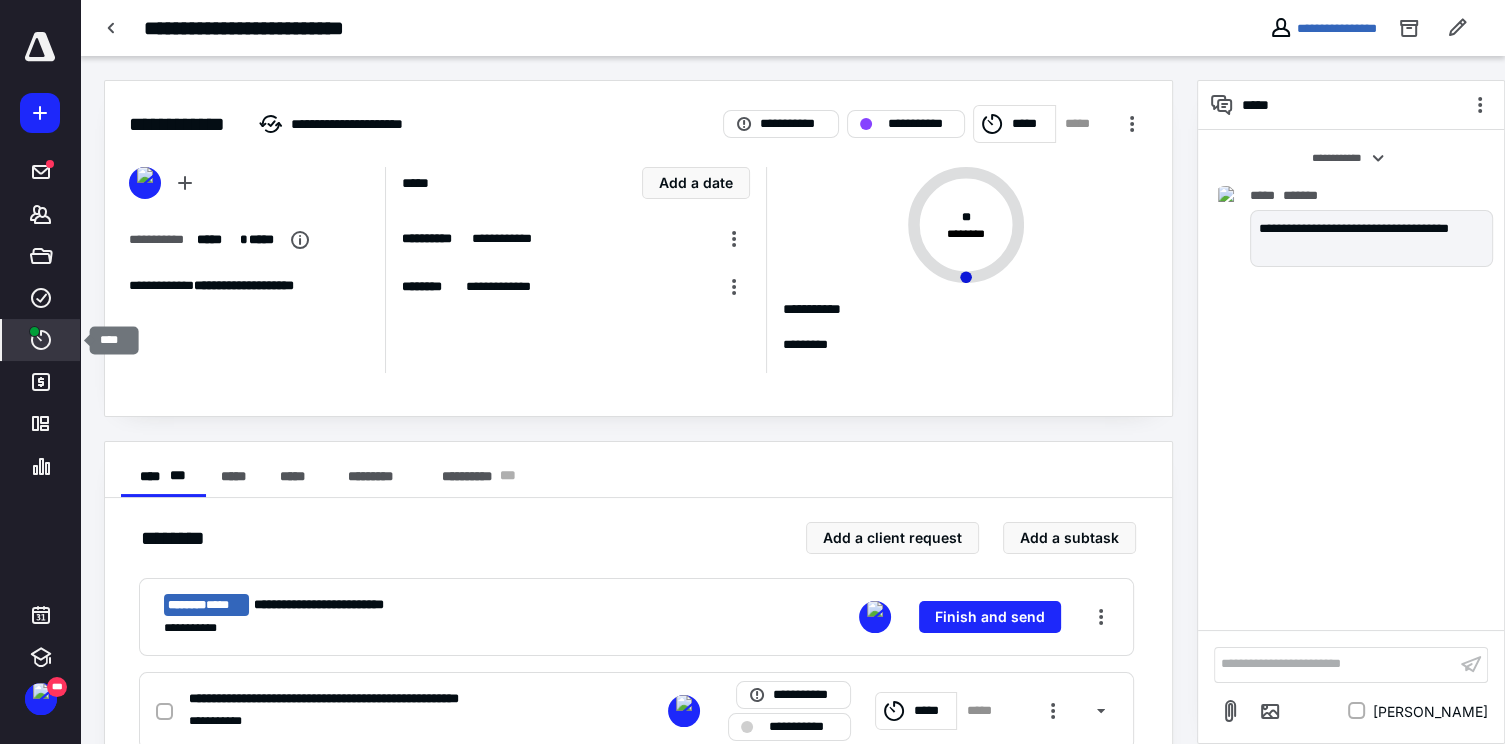 click 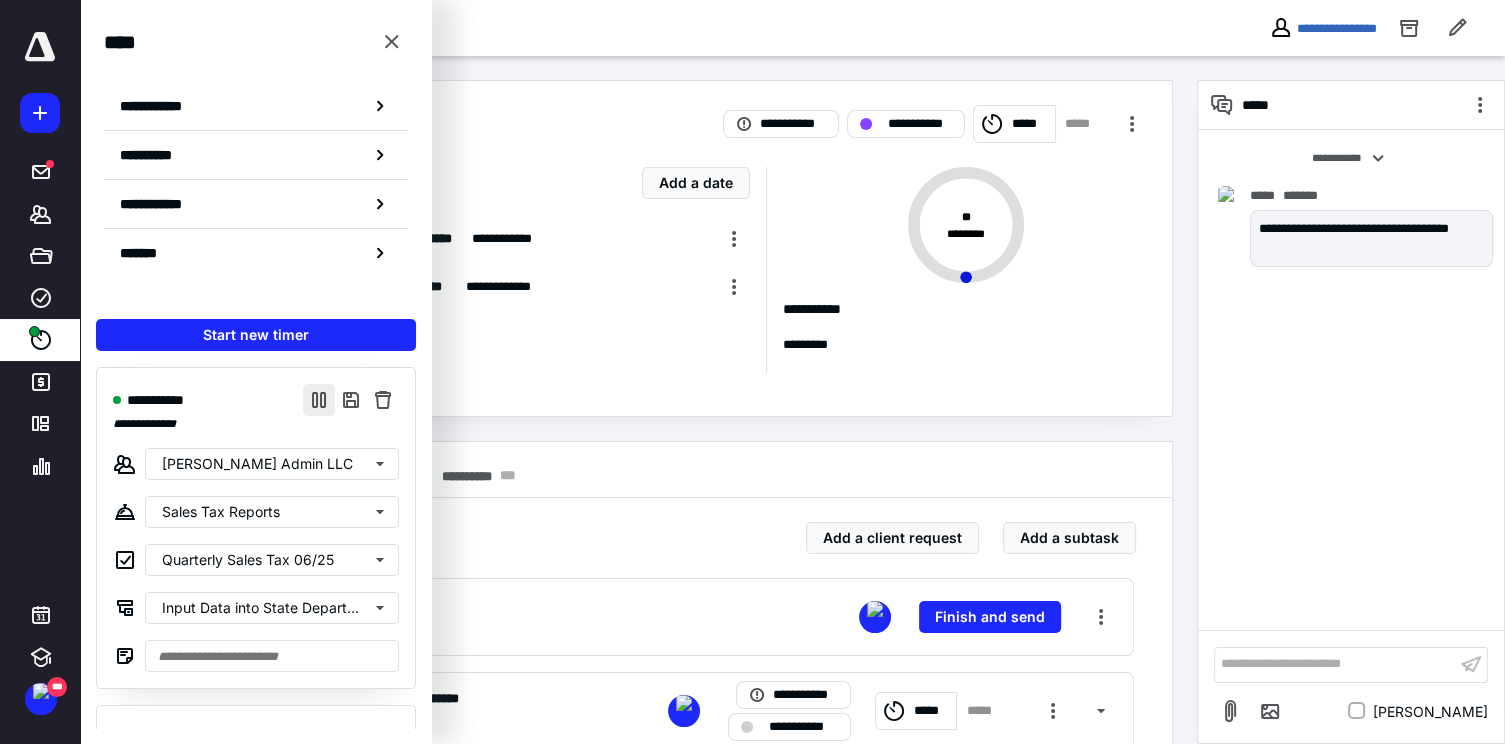 click at bounding box center (319, 400) 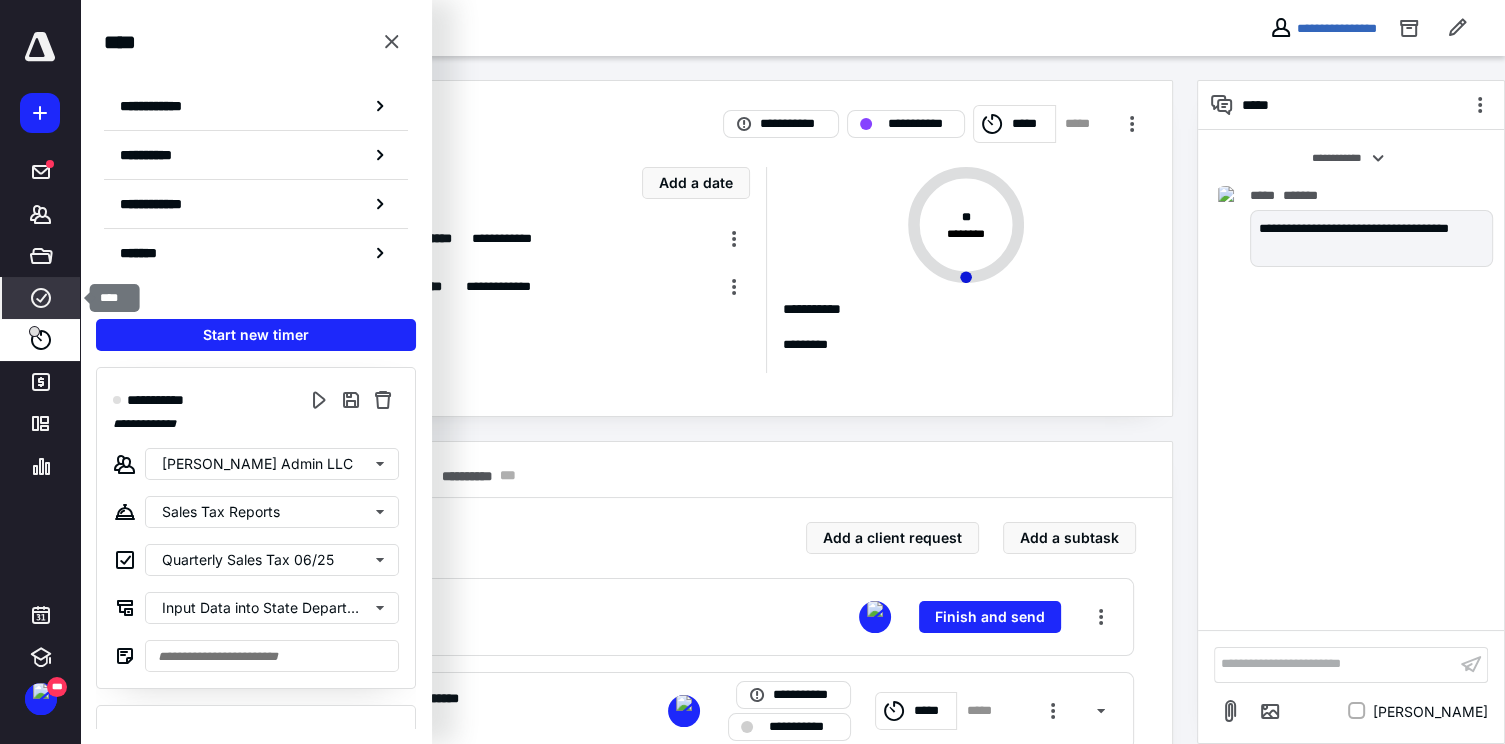 click 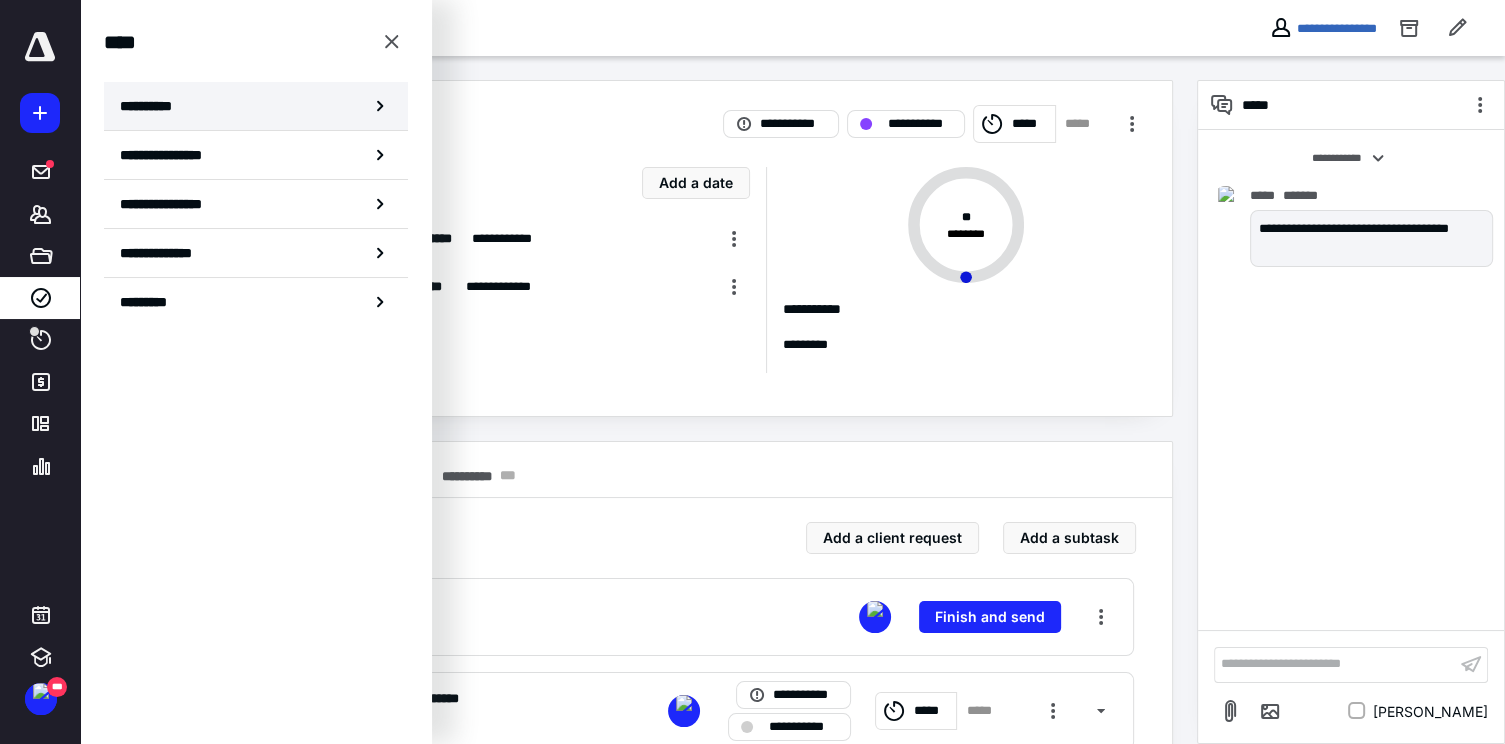 click on "**********" at bounding box center (153, 106) 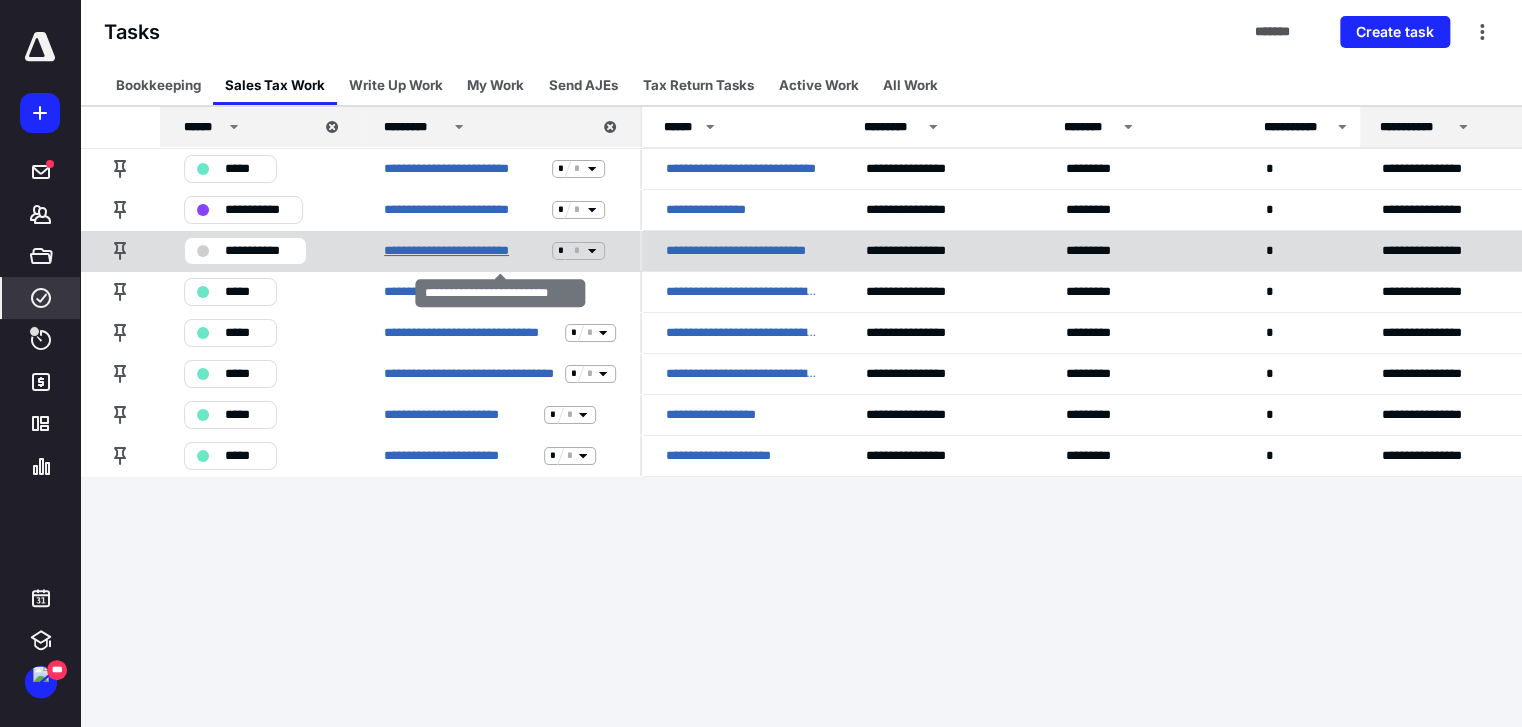click on "**********" at bounding box center [464, 251] 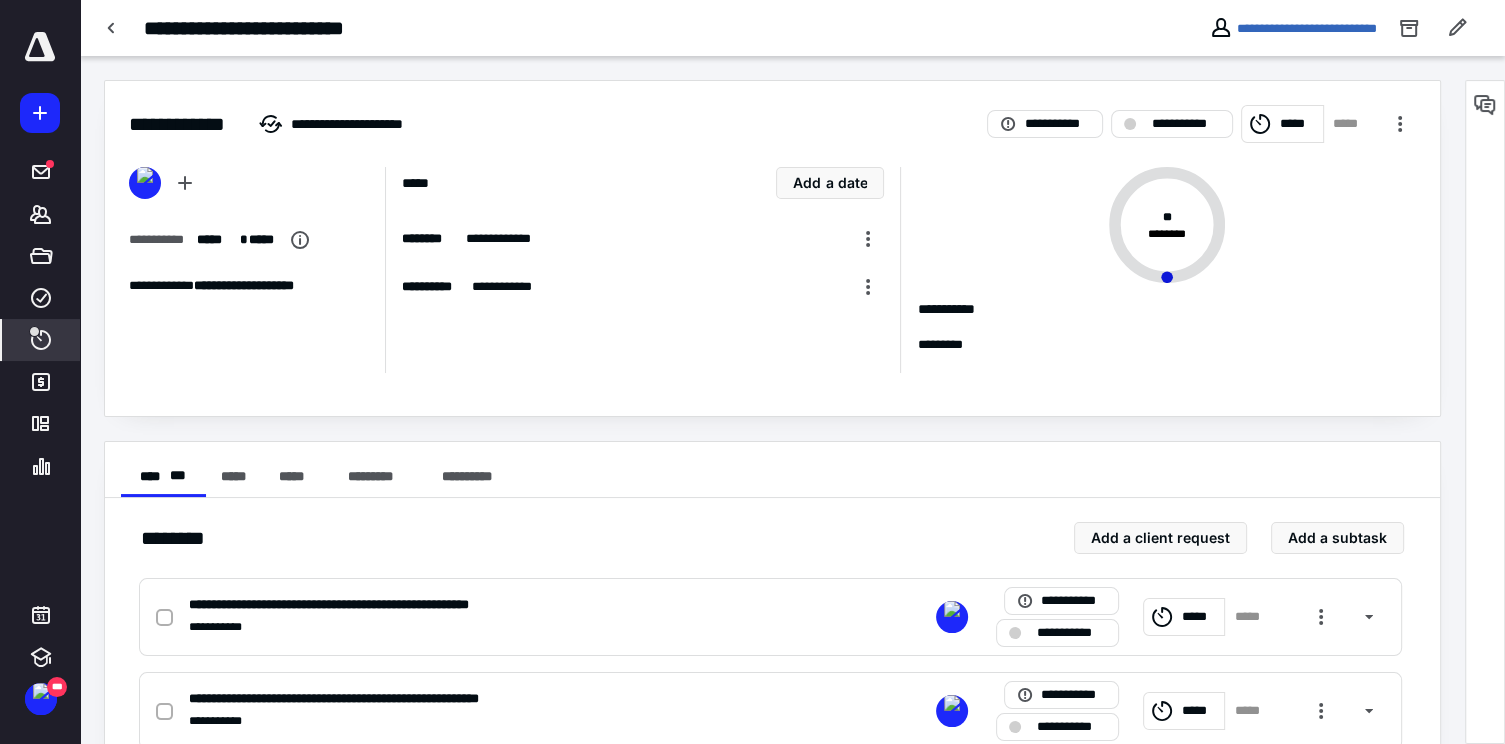 click 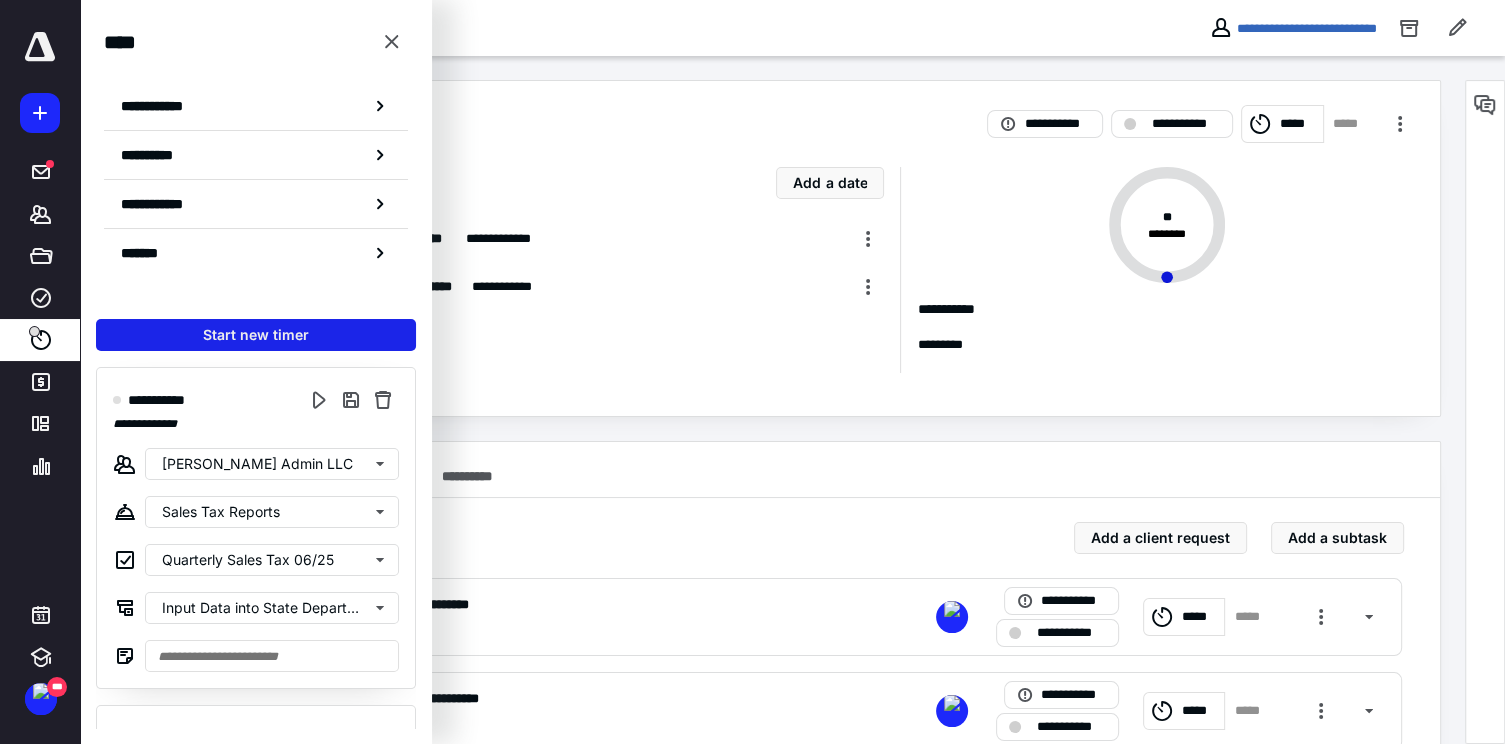 click on "Start new timer" at bounding box center (256, 335) 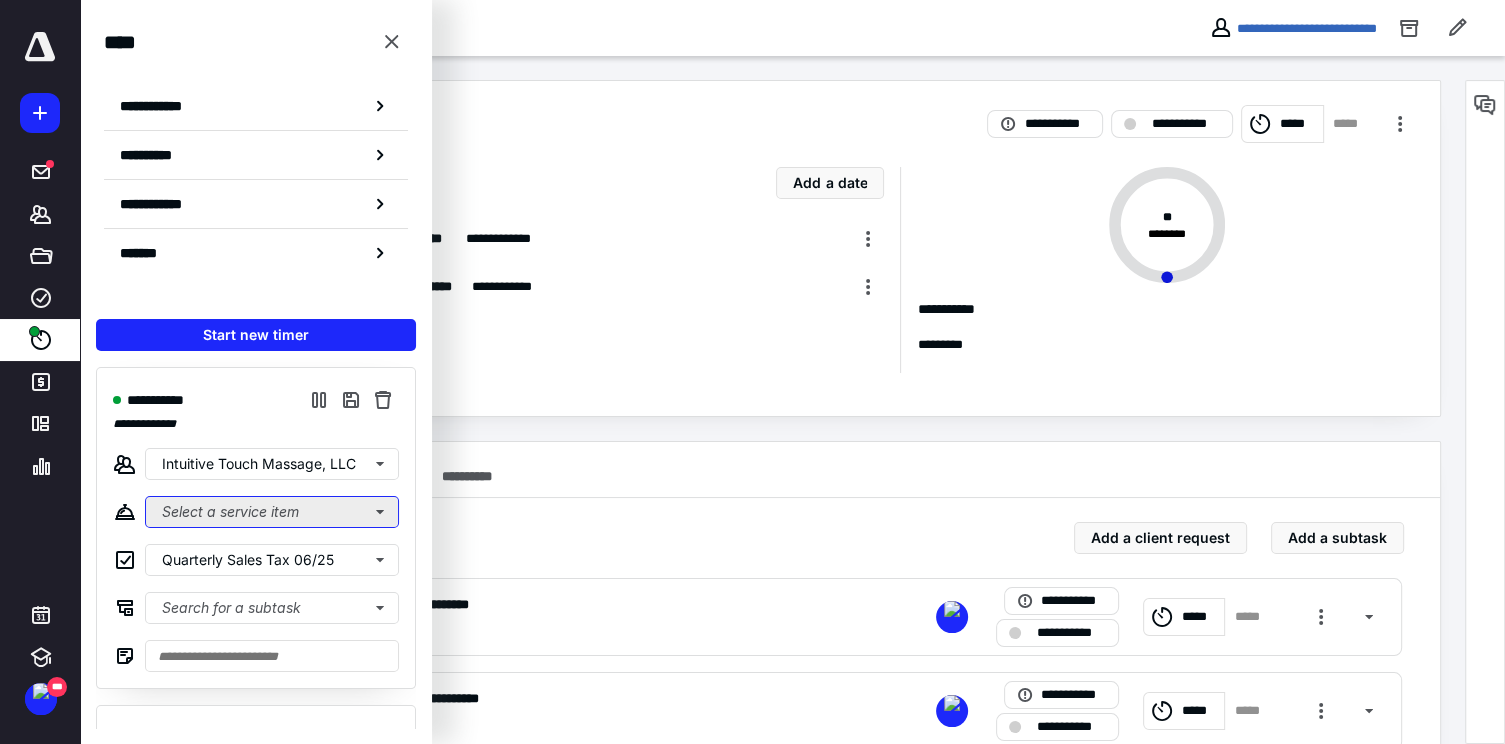 click on "Select a service item" at bounding box center [272, 512] 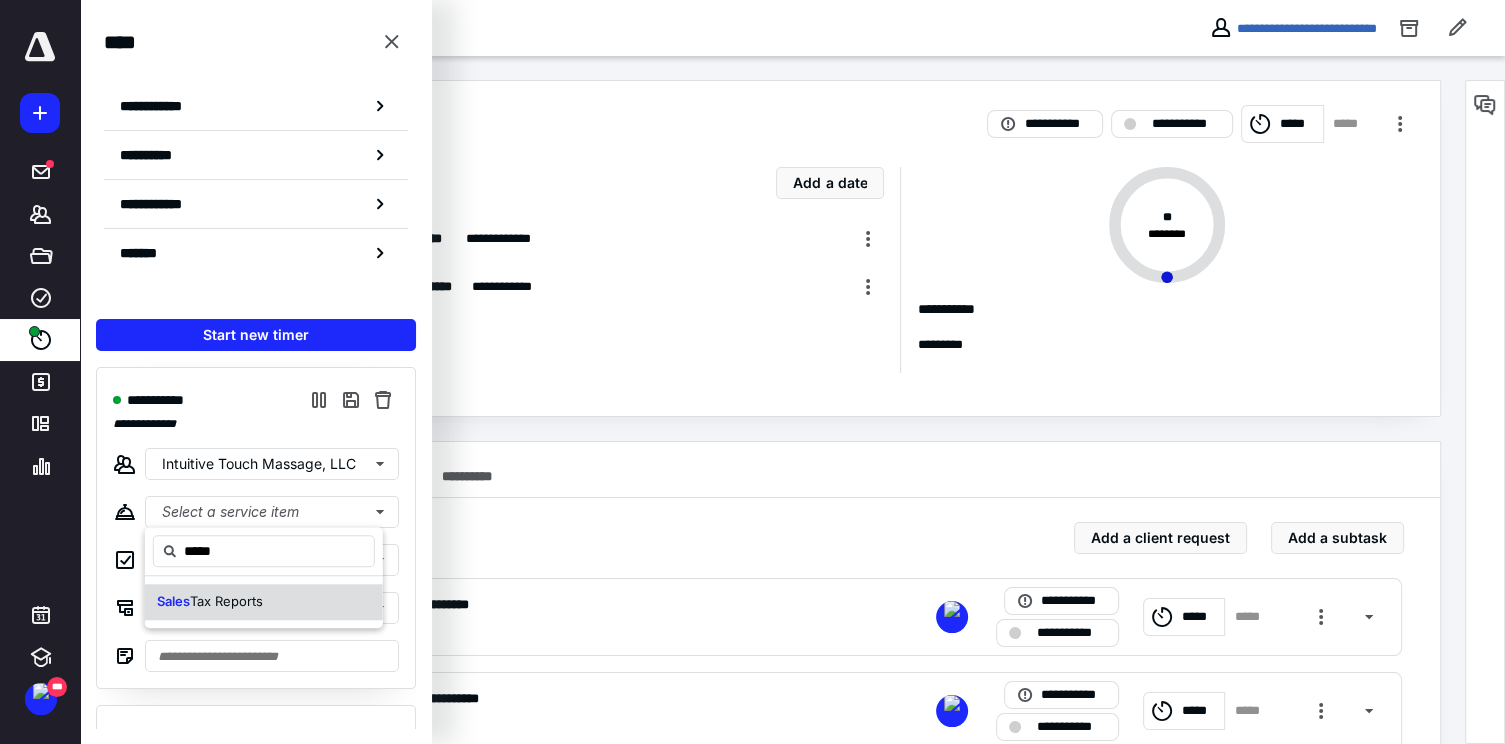 click on "Sales  Tax Reports" at bounding box center [210, 602] 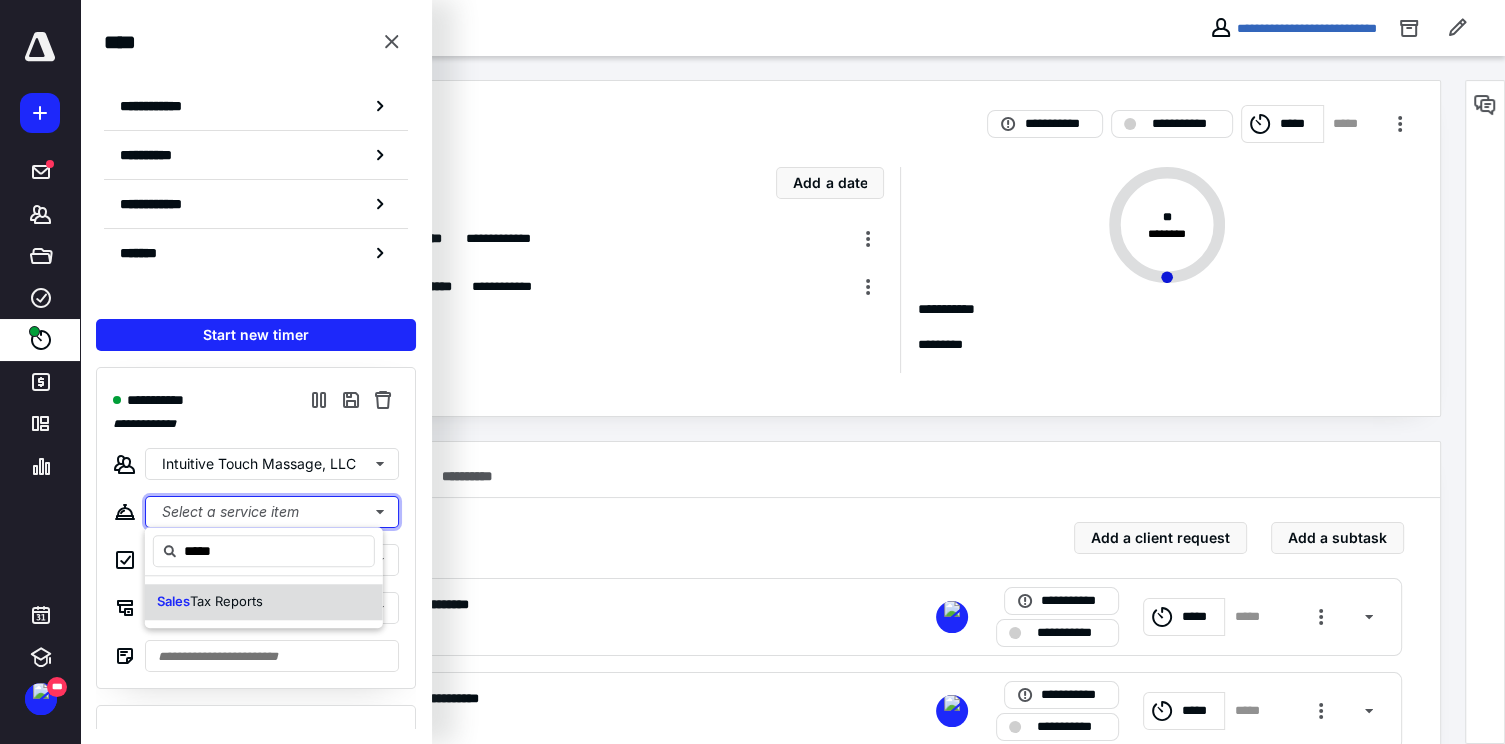 type 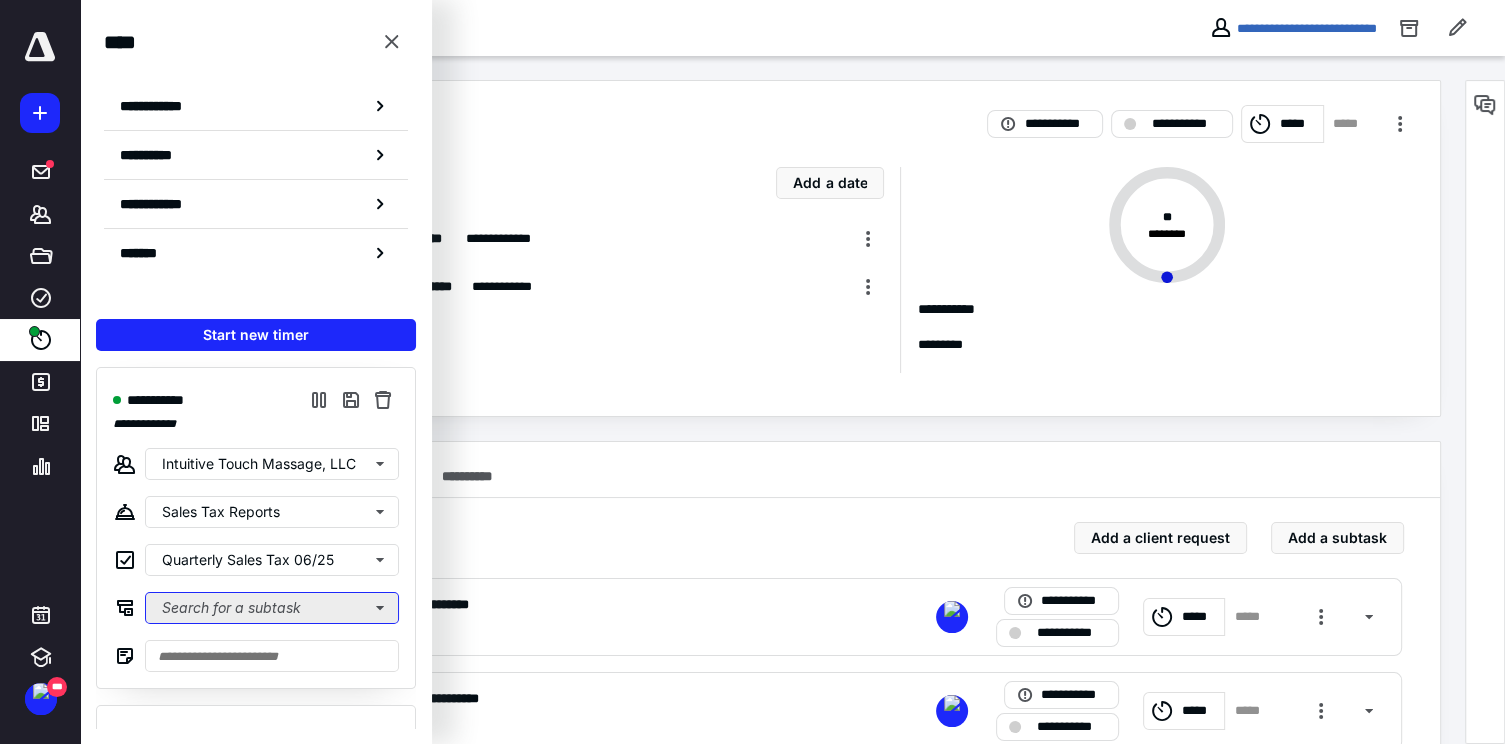 click on "Search for a subtask" at bounding box center [272, 608] 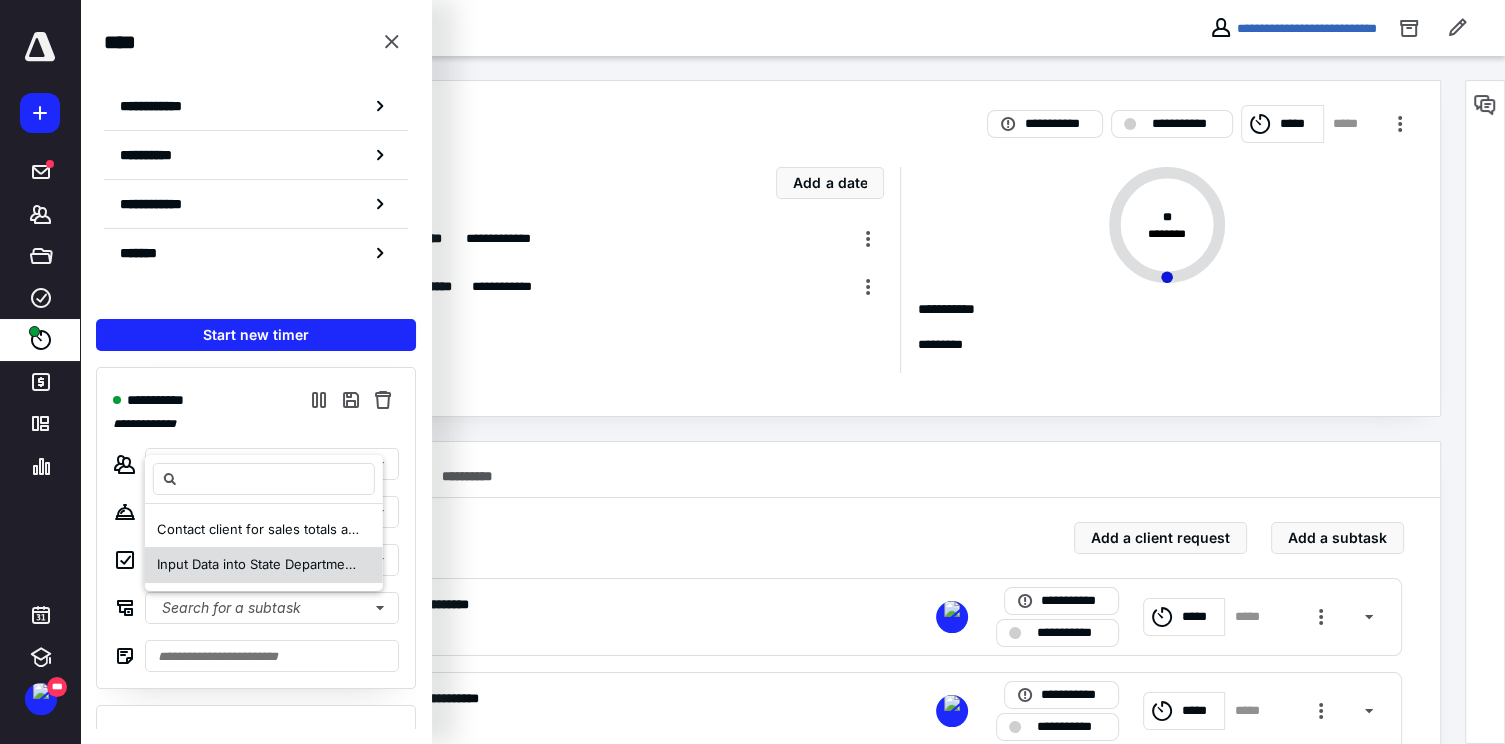 click on "Input Data into State Department of Revenue Service Portal" at bounding box center (339, 564) 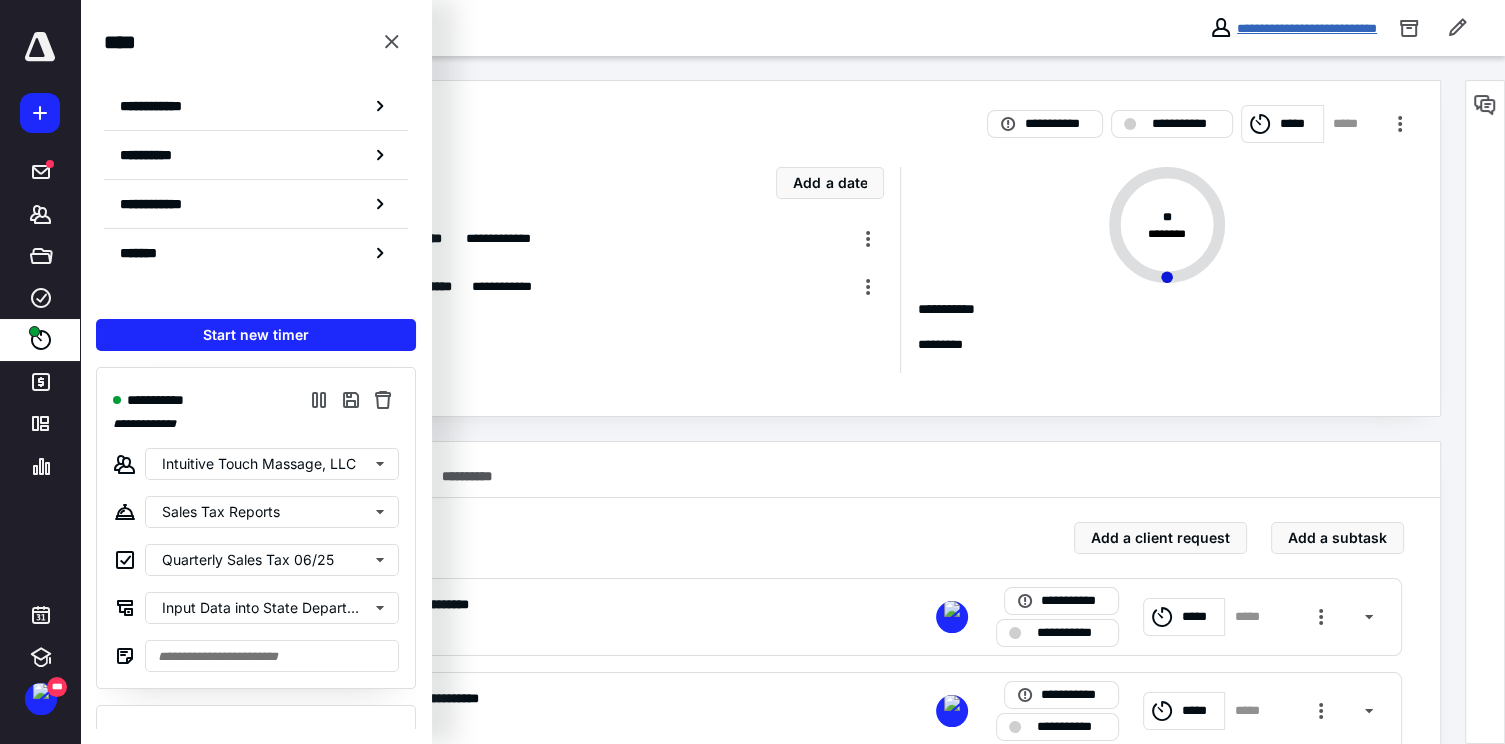 click on "**********" at bounding box center [1307, 28] 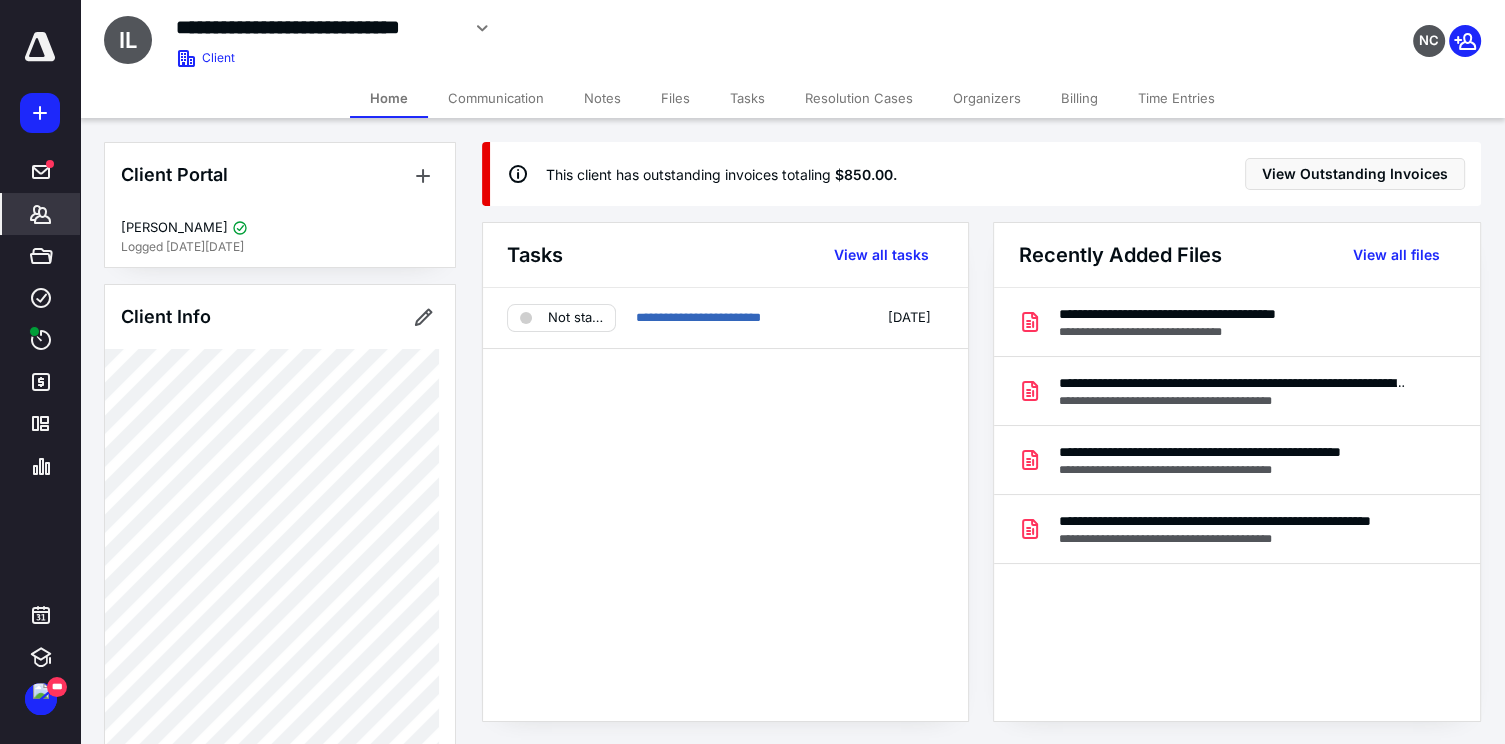 click on "Notes" at bounding box center (602, 98) 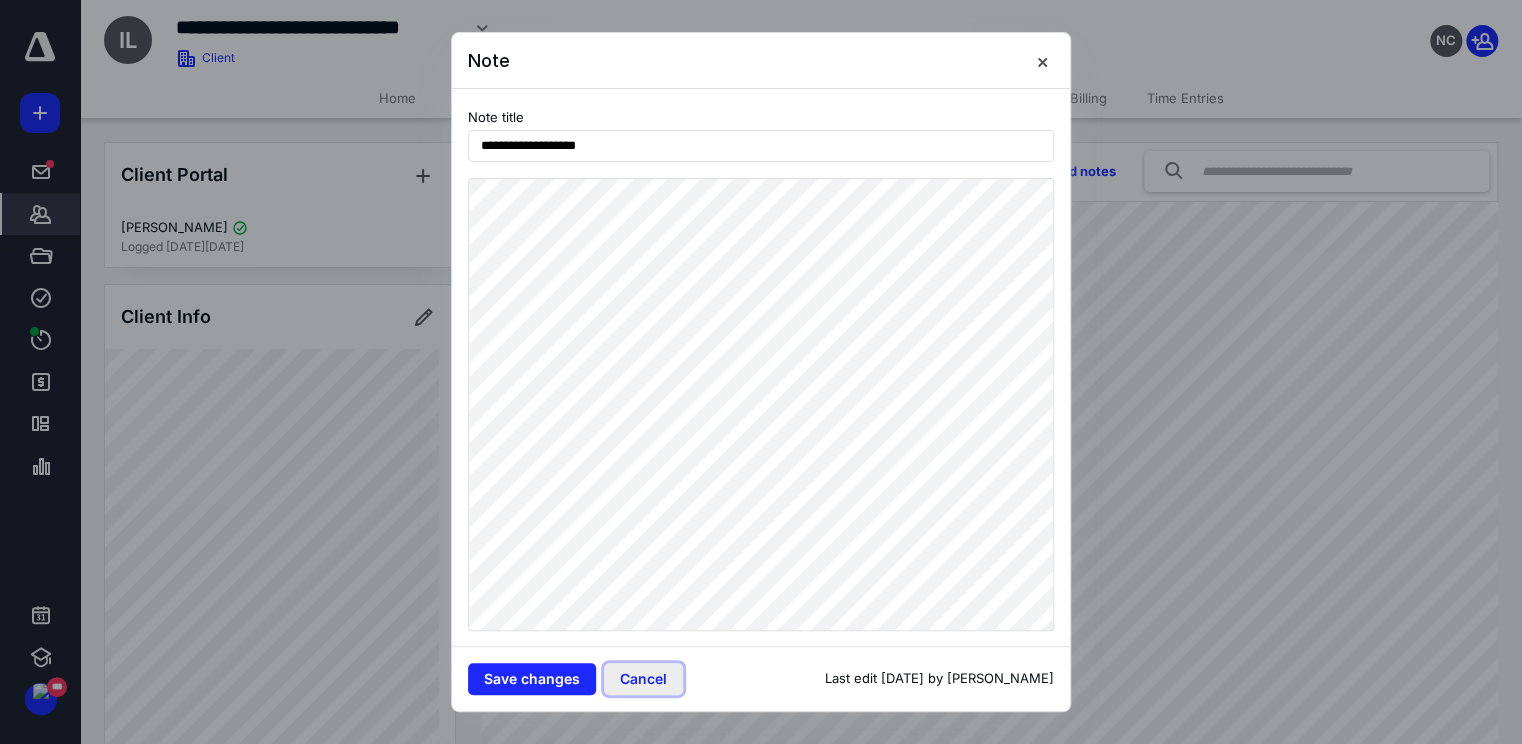 click on "Cancel" at bounding box center [643, 679] 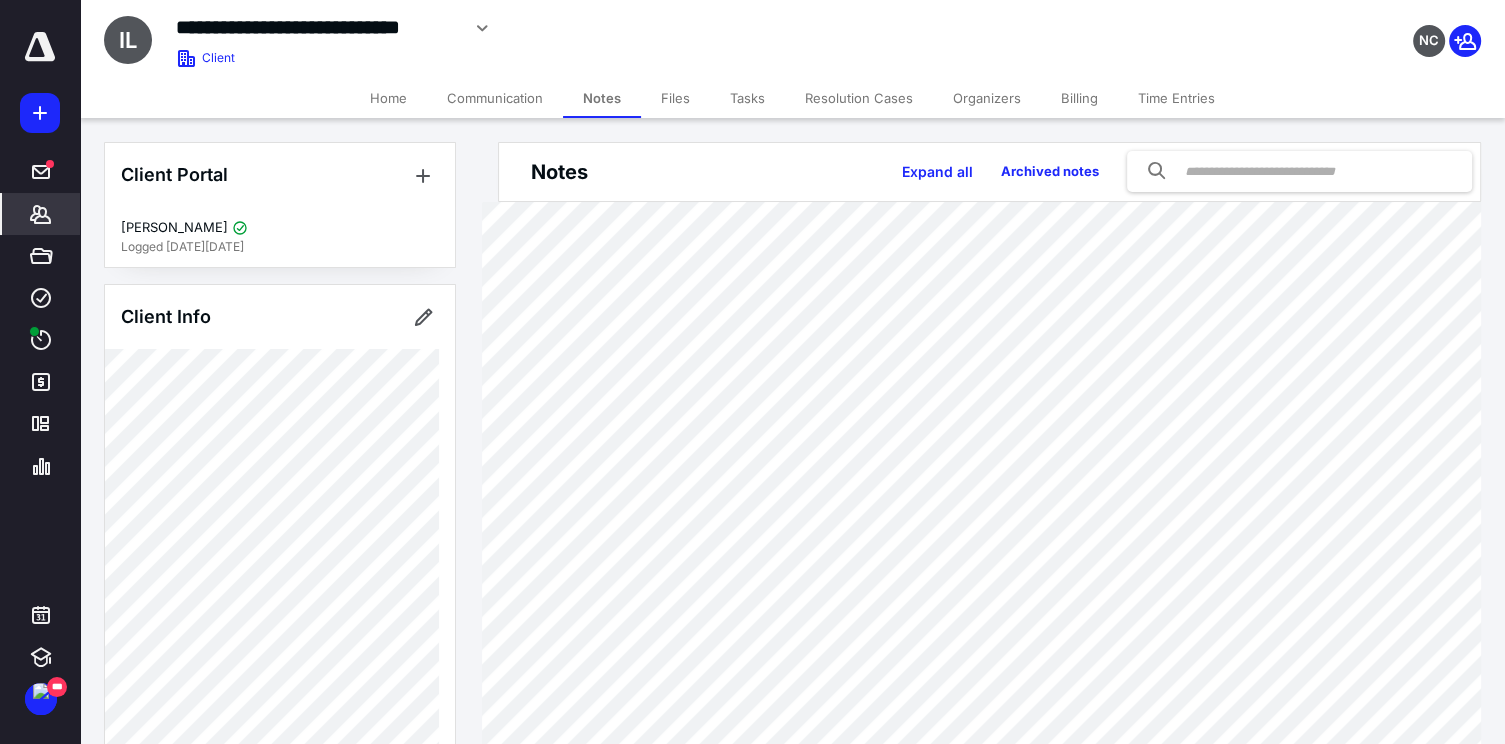 click on "Tasks" at bounding box center (747, 98) 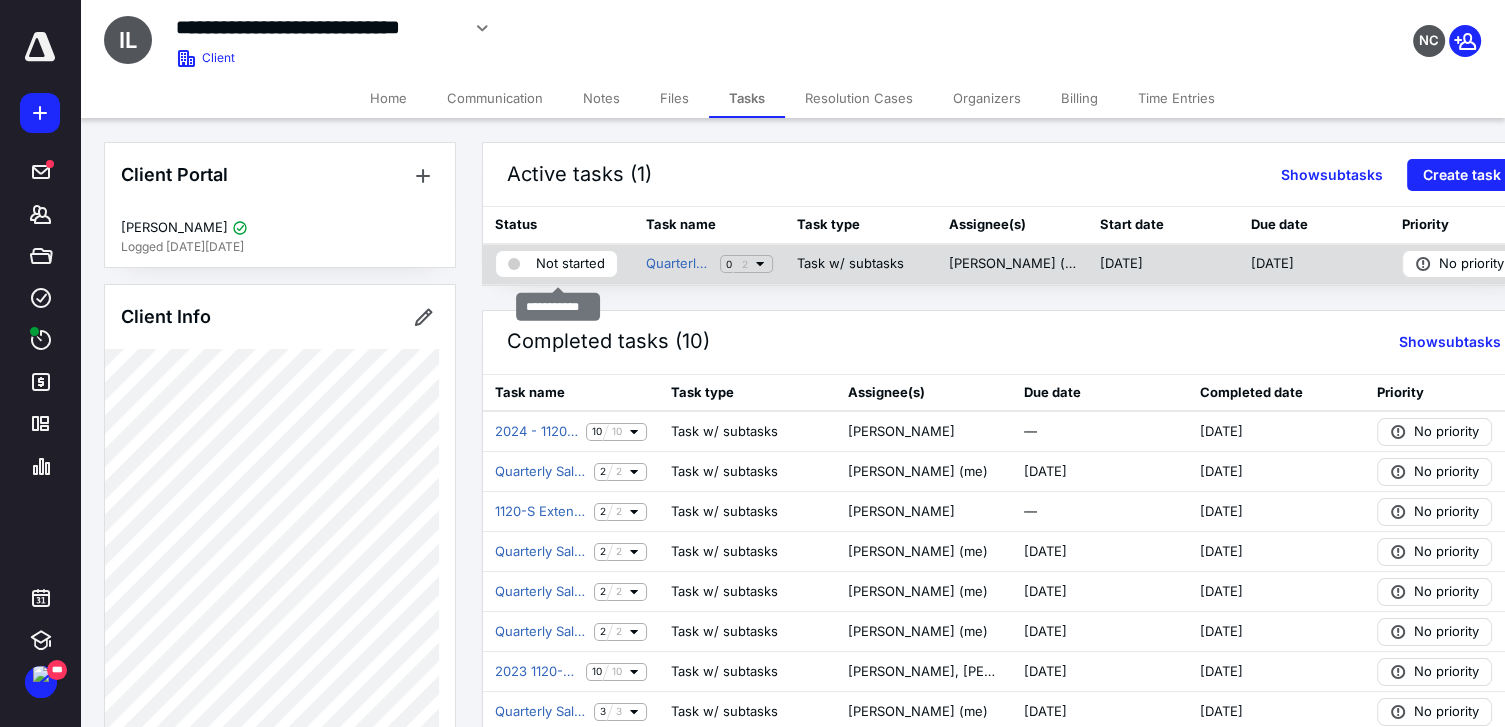 click on "Not started" at bounding box center (570, 264) 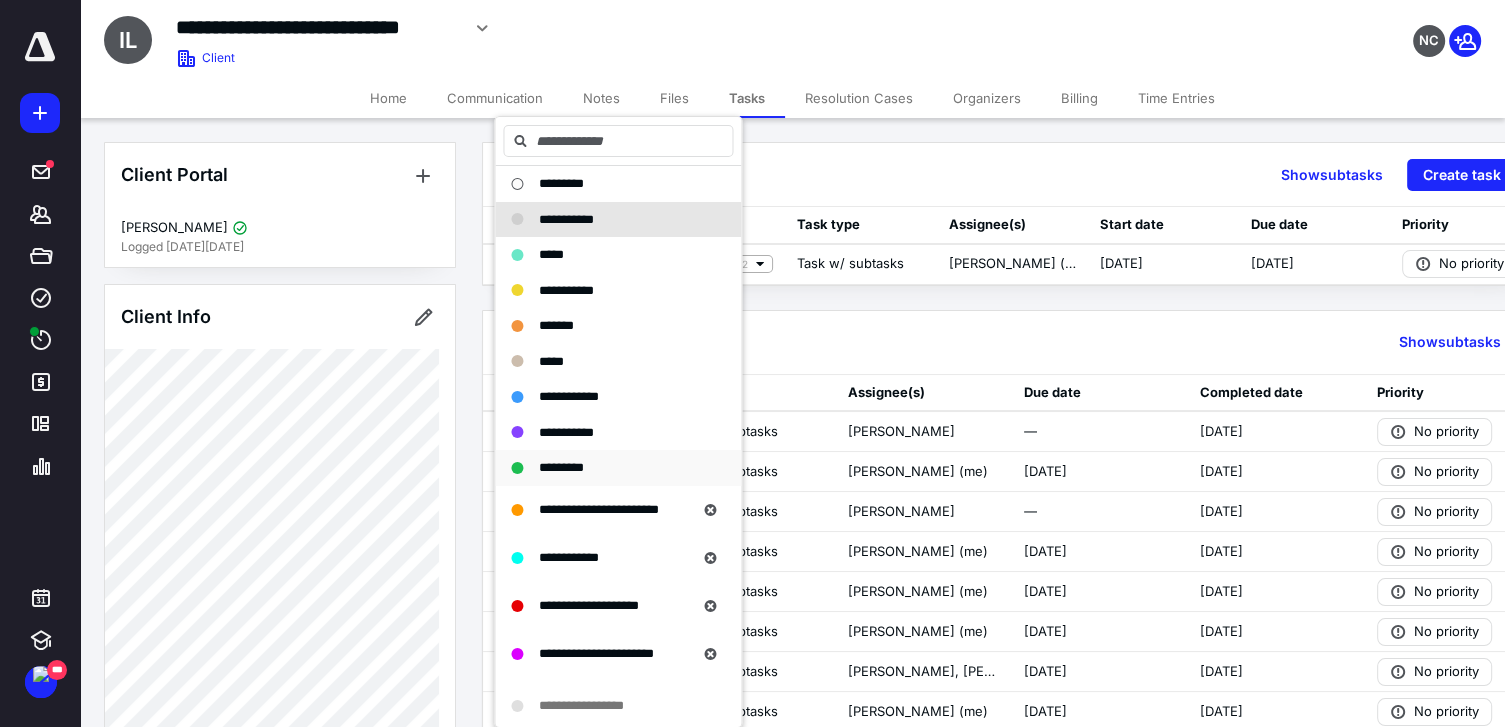 click on "*********" at bounding box center [561, 467] 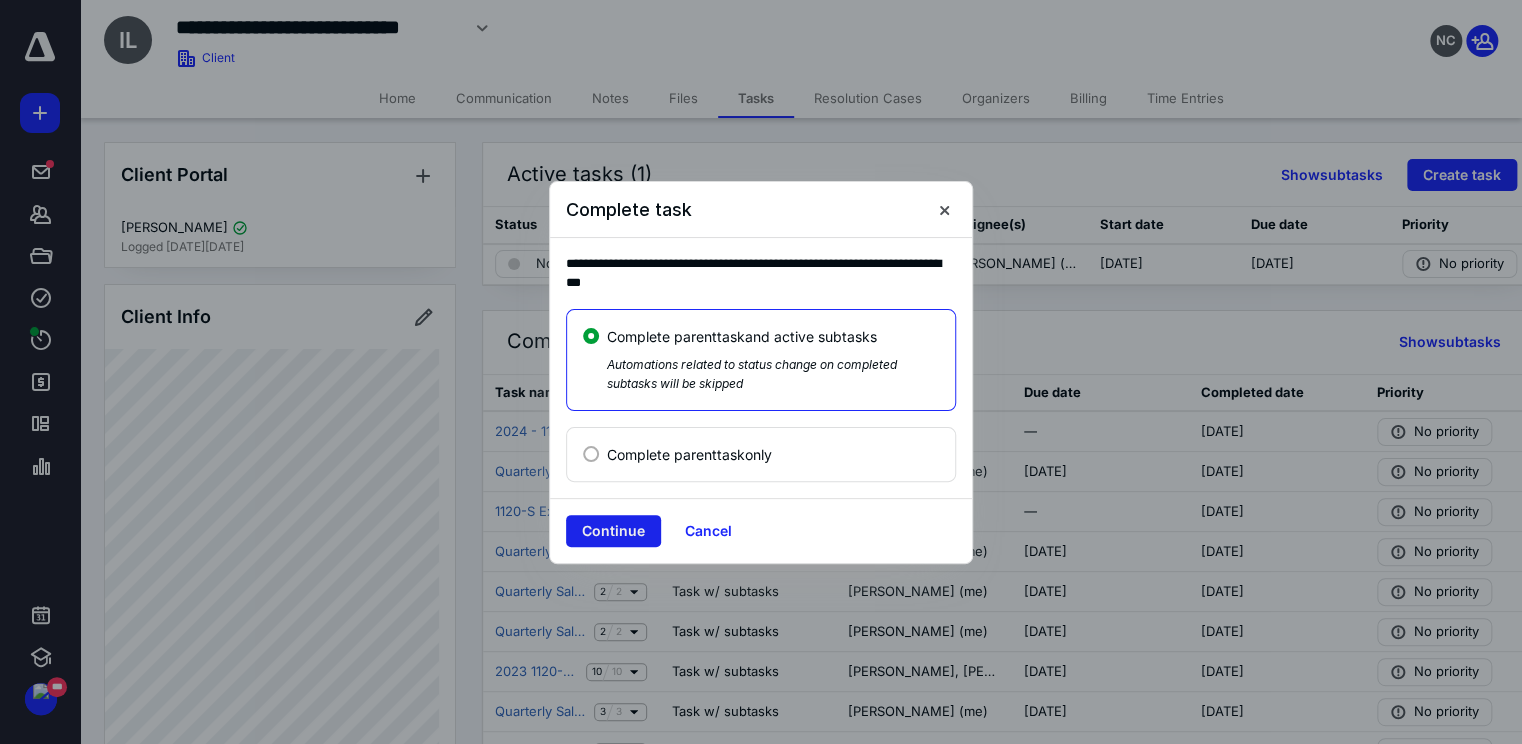 click on "Continue" at bounding box center [613, 531] 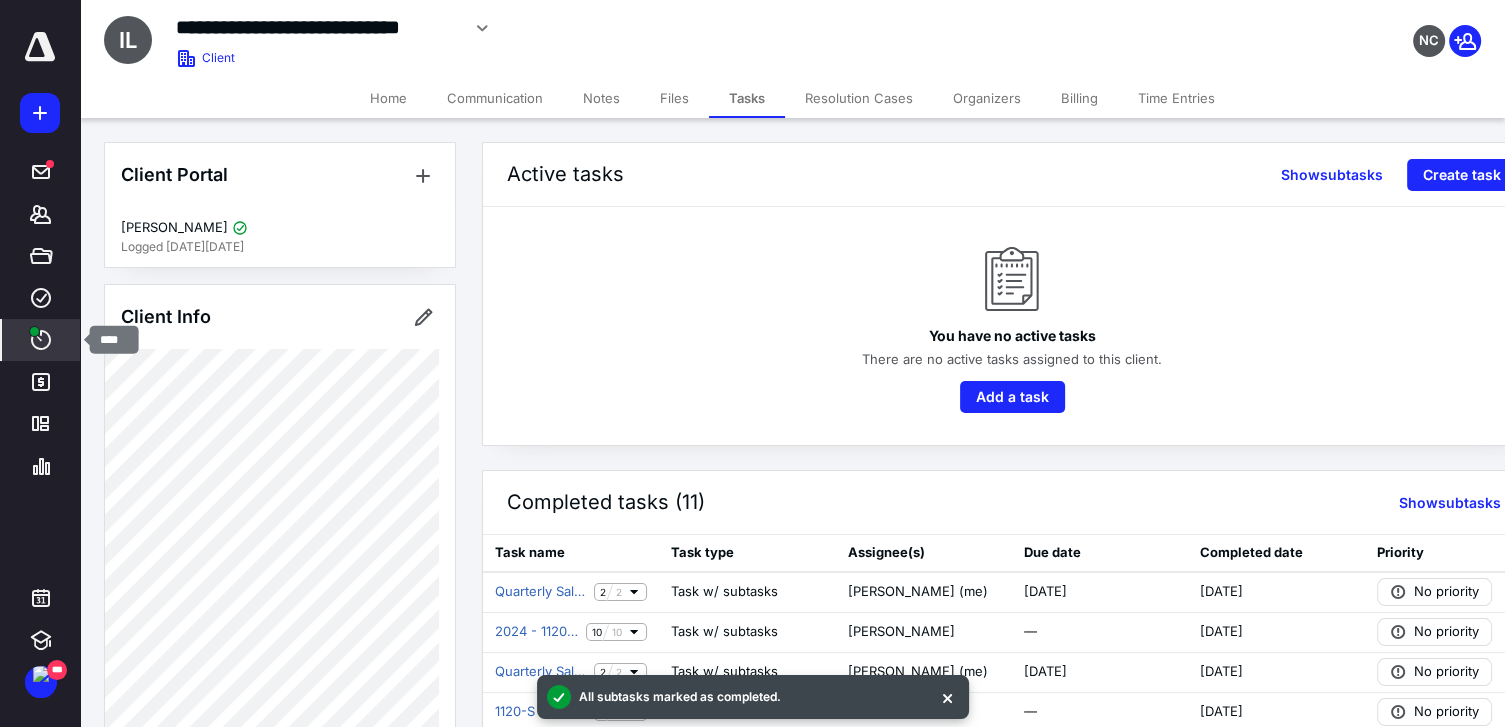 click 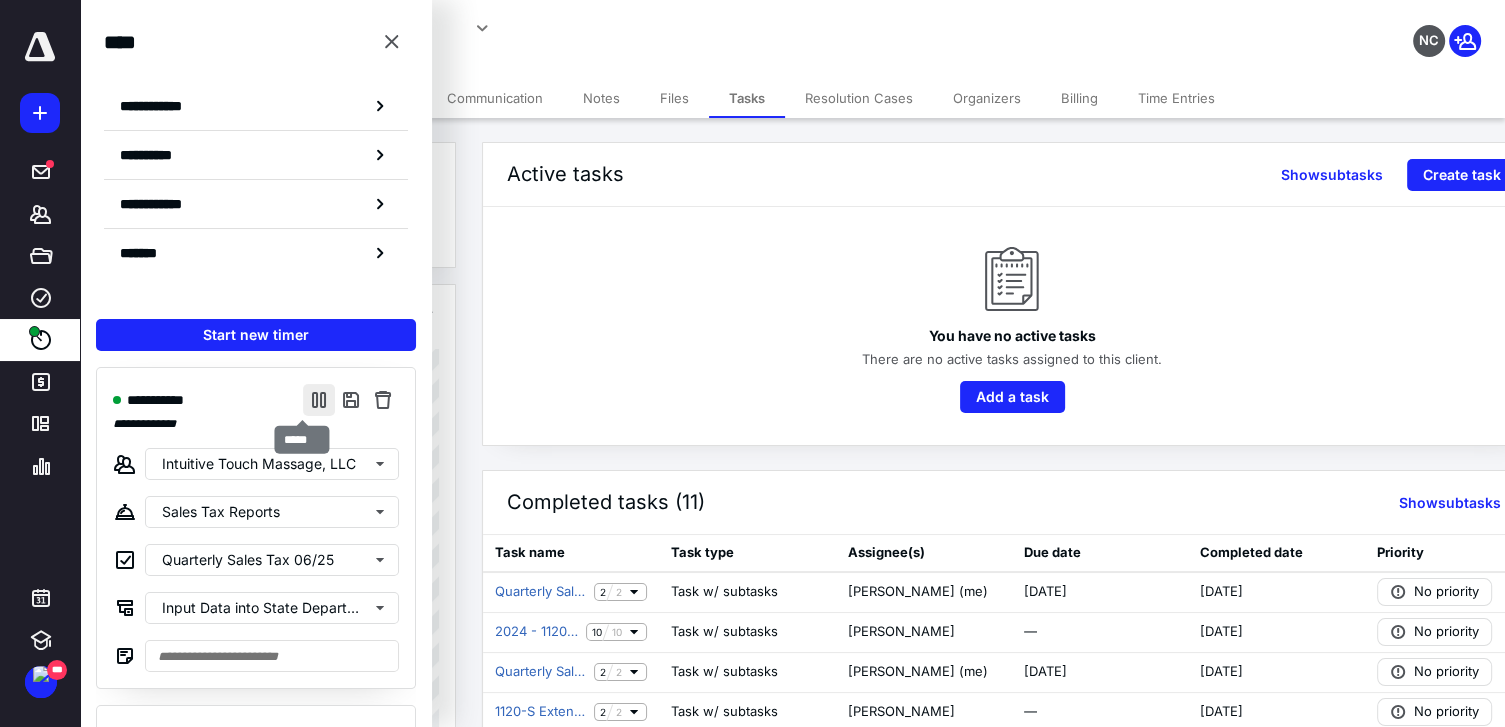click at bounding box center [319, 400] 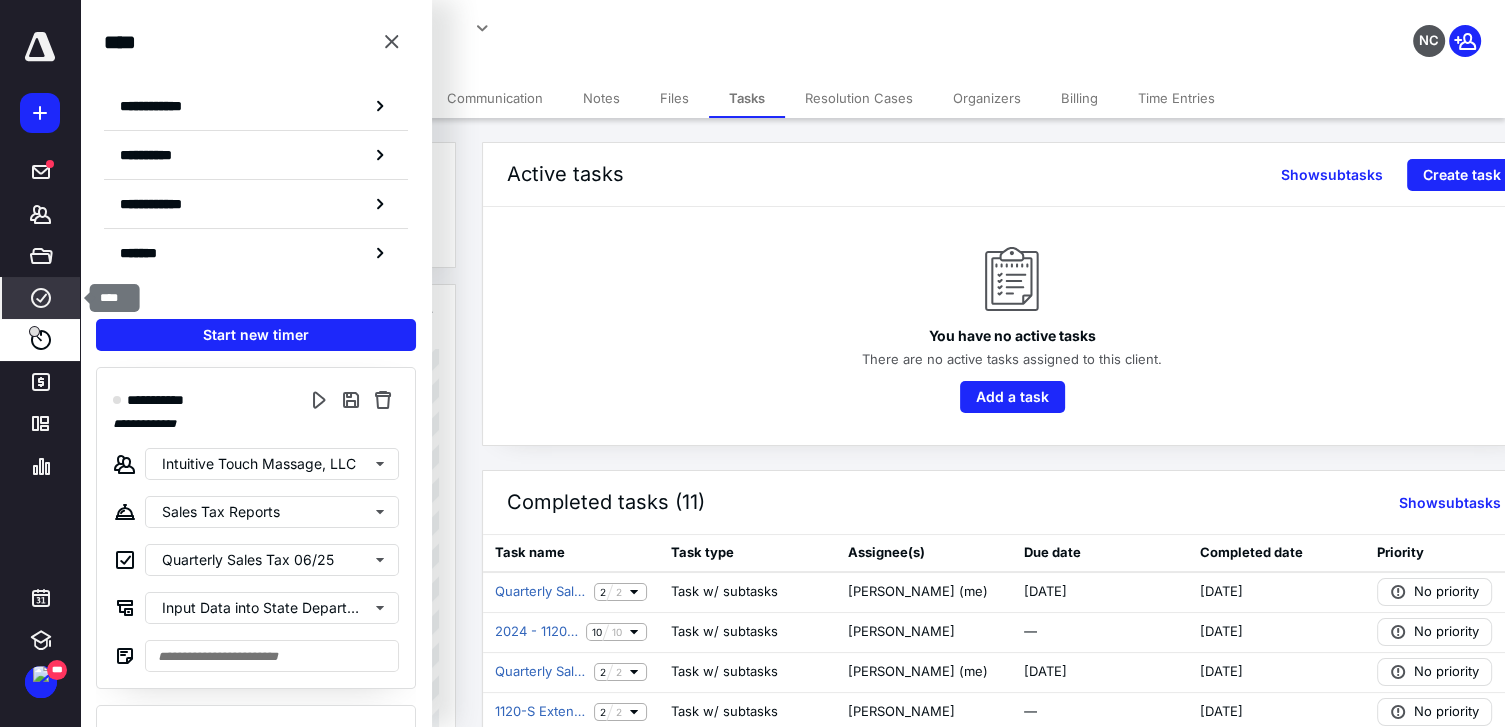 click 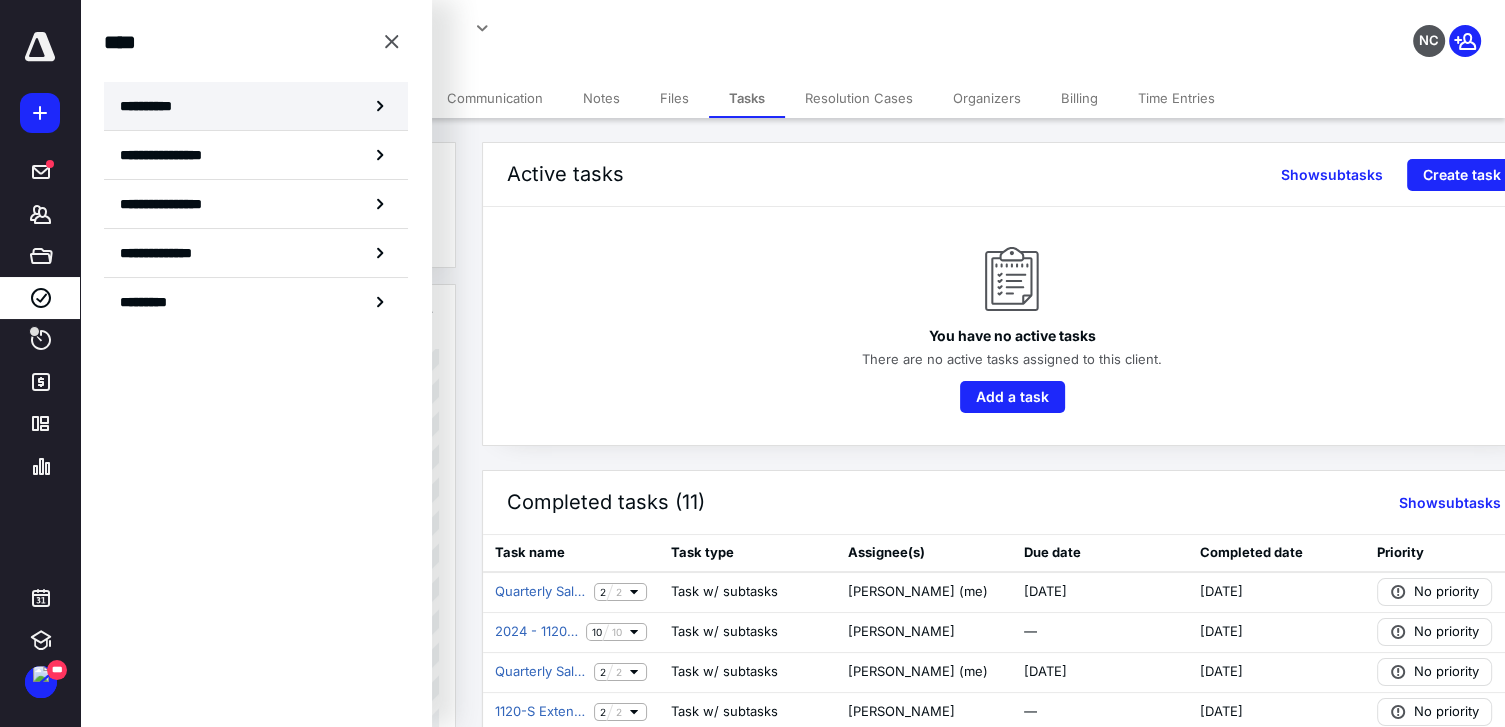 click on "**********" at bounding box center [153, 106] 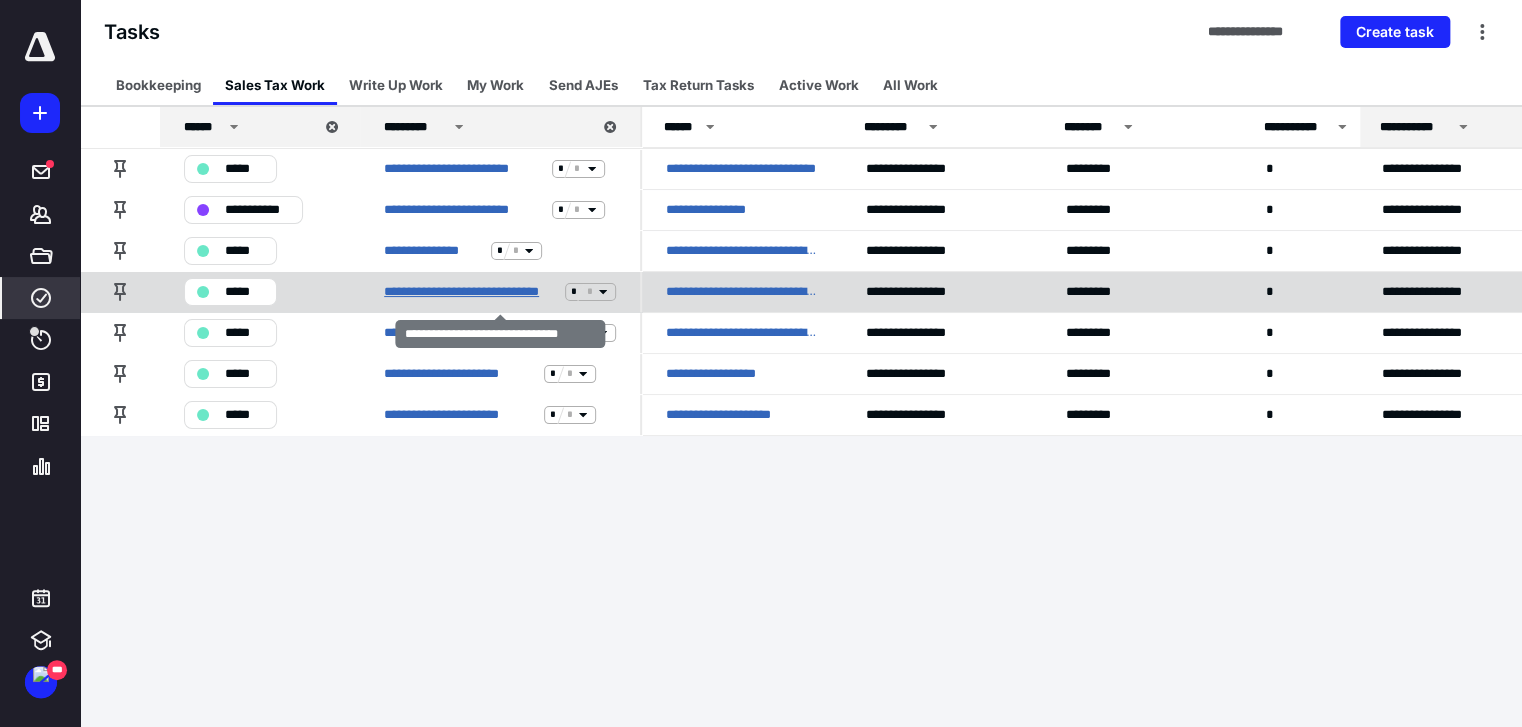 click on "**********" at bounding box center [470, 292] 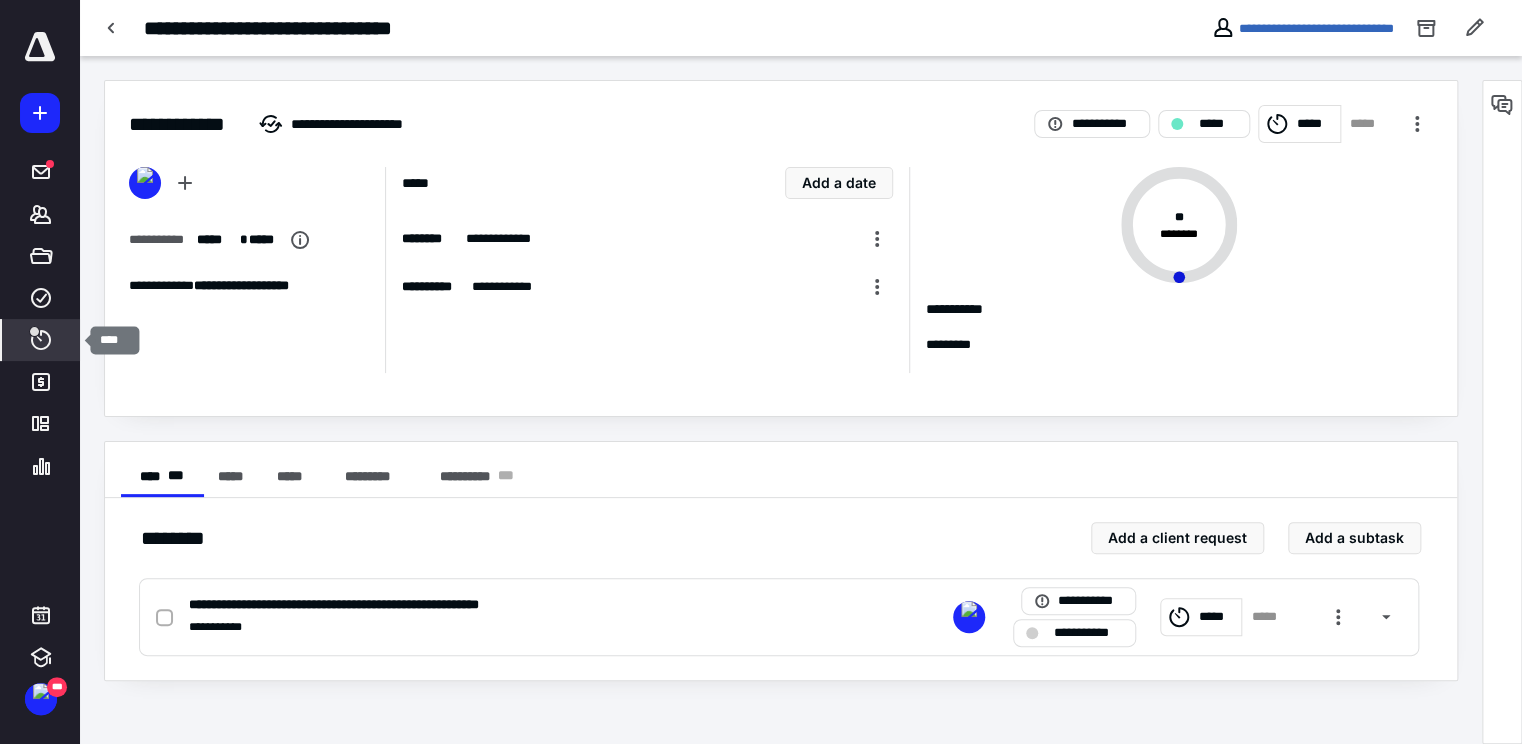 click 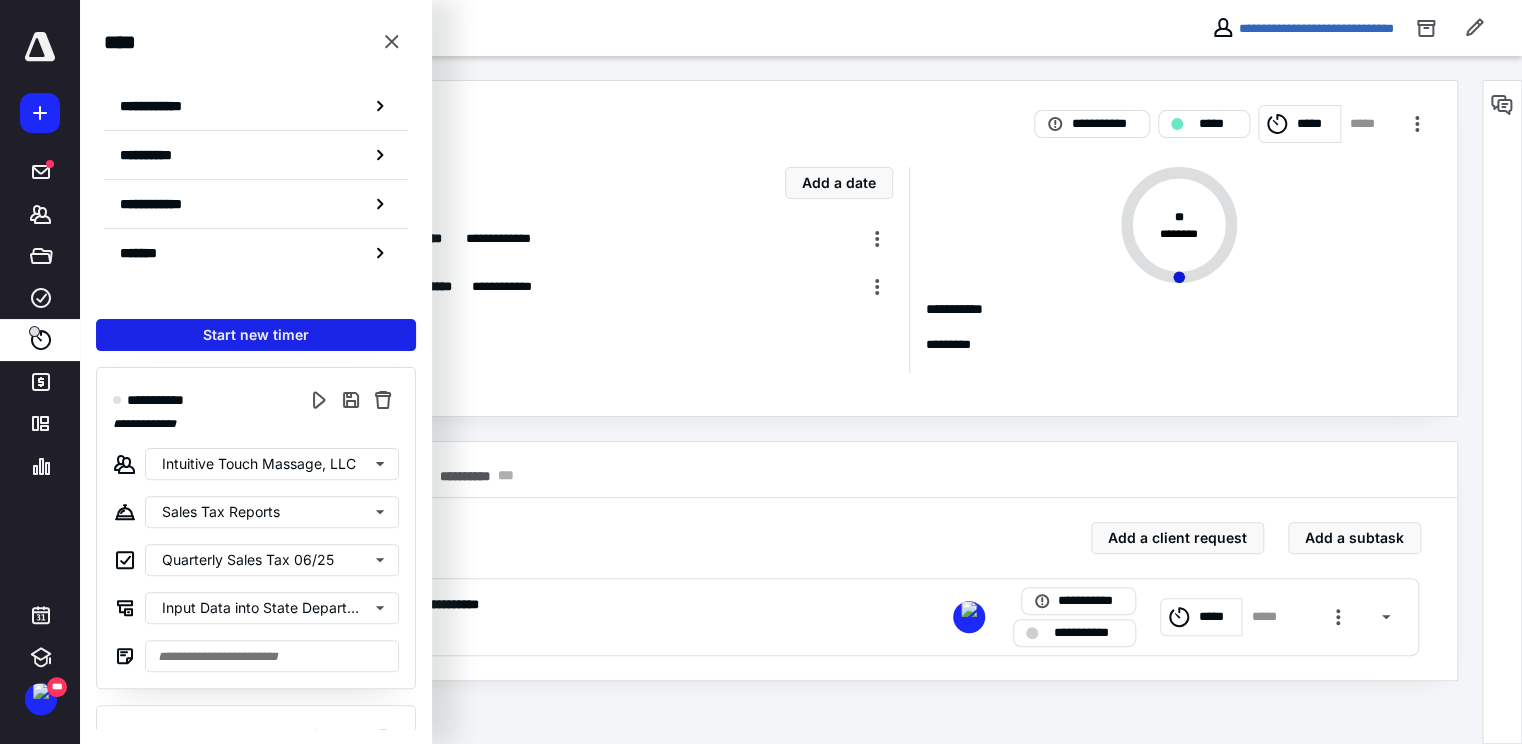 click on "Start new timer" at bounding box center (256, 335) 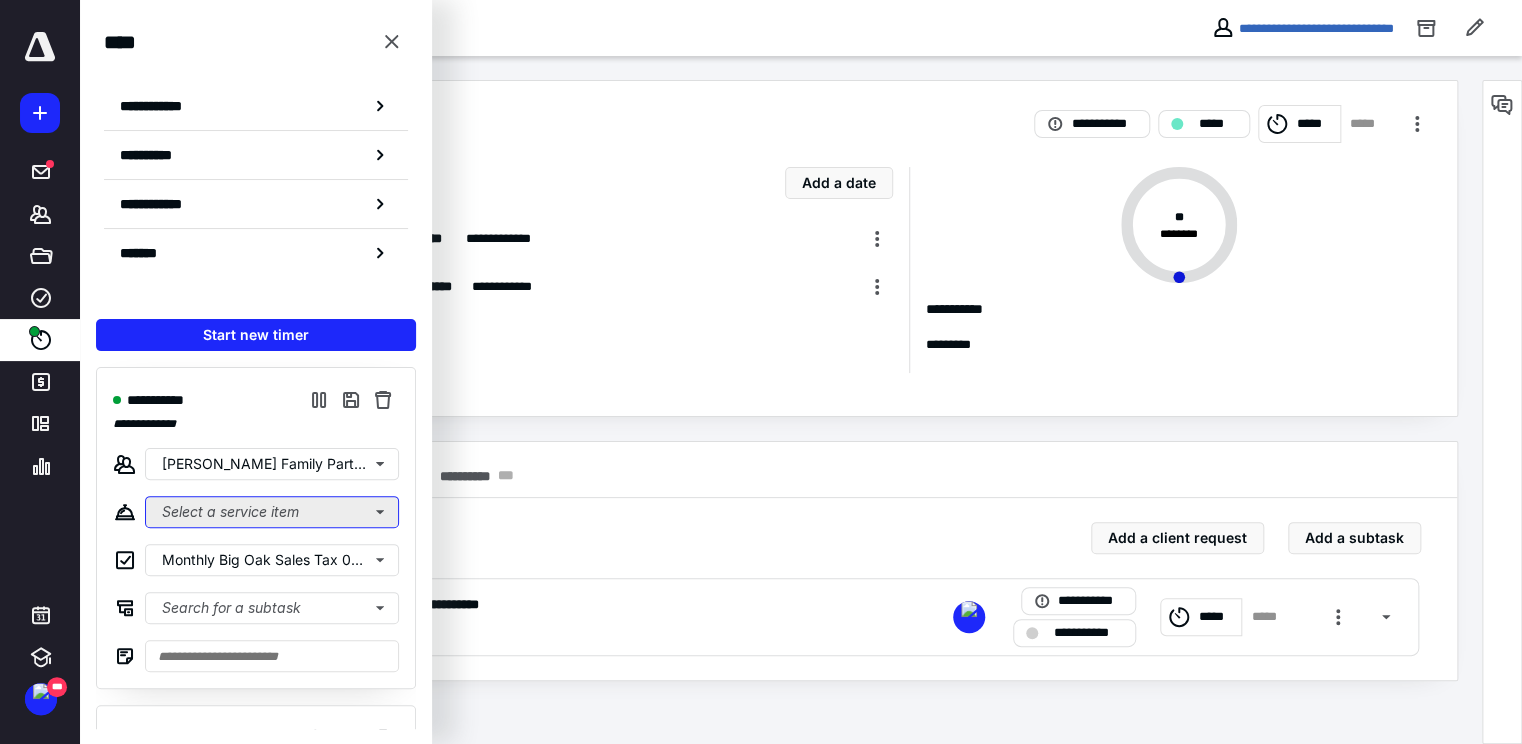 click on "Select a service item" at bounding box center (272, 512) 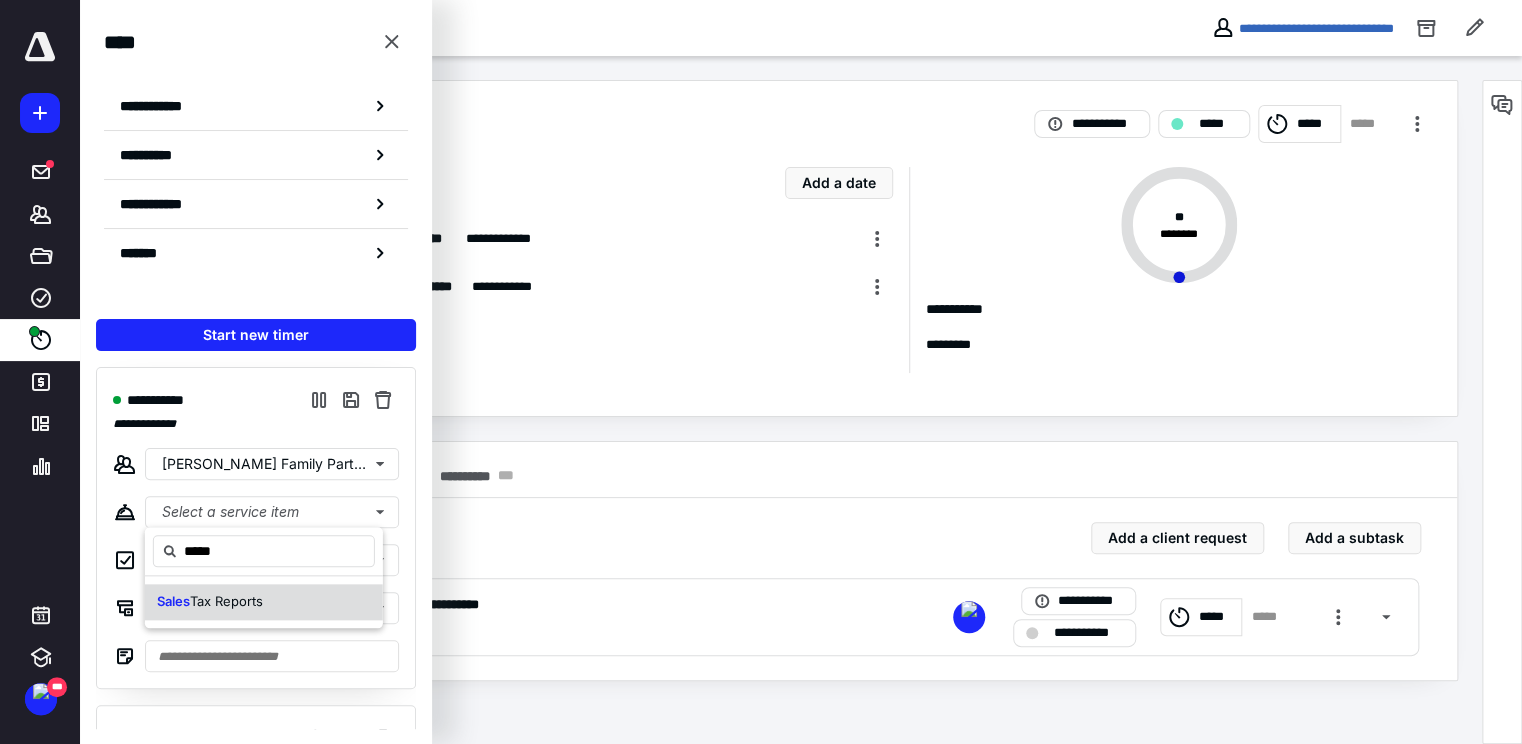 click on "Tax Reports" at bounding box center [226, 601] 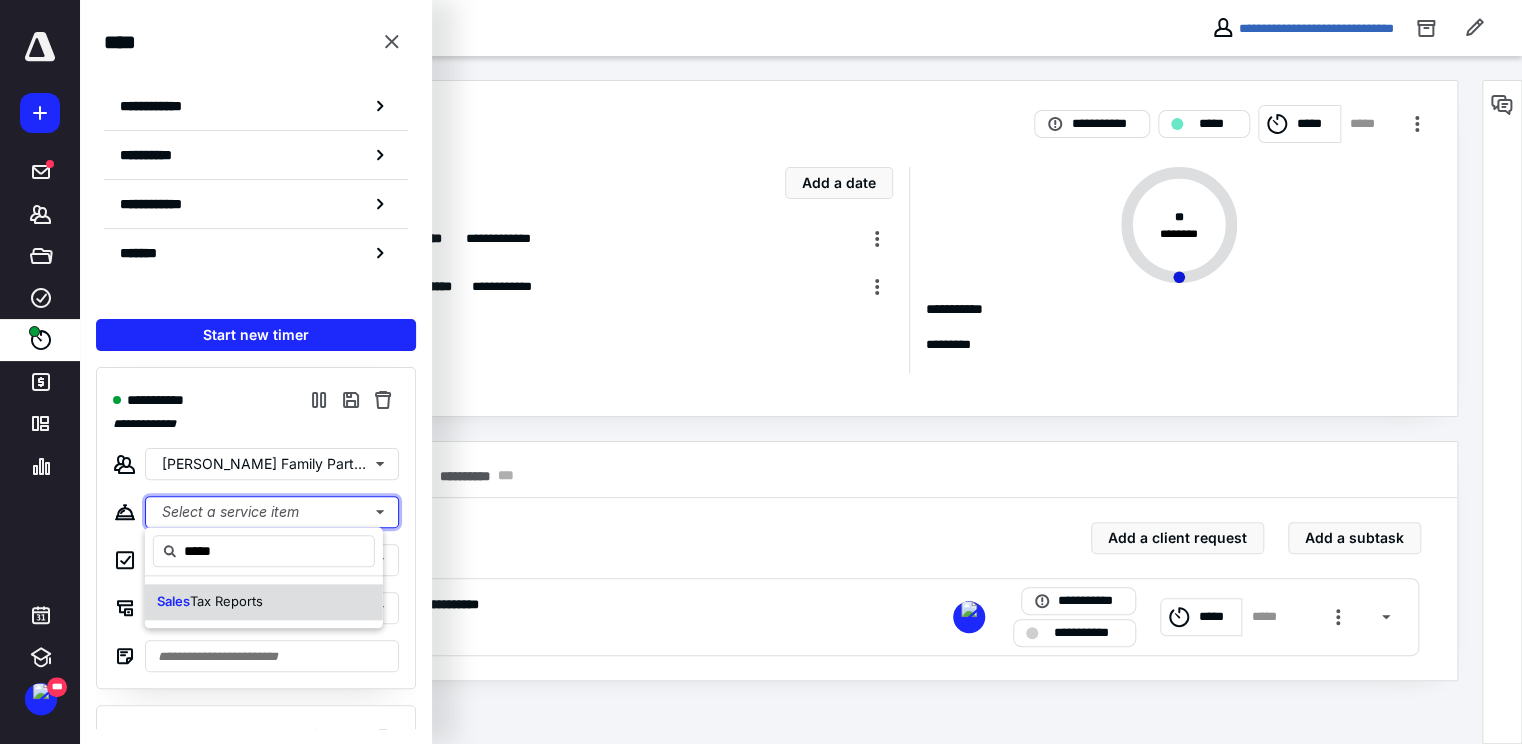 type 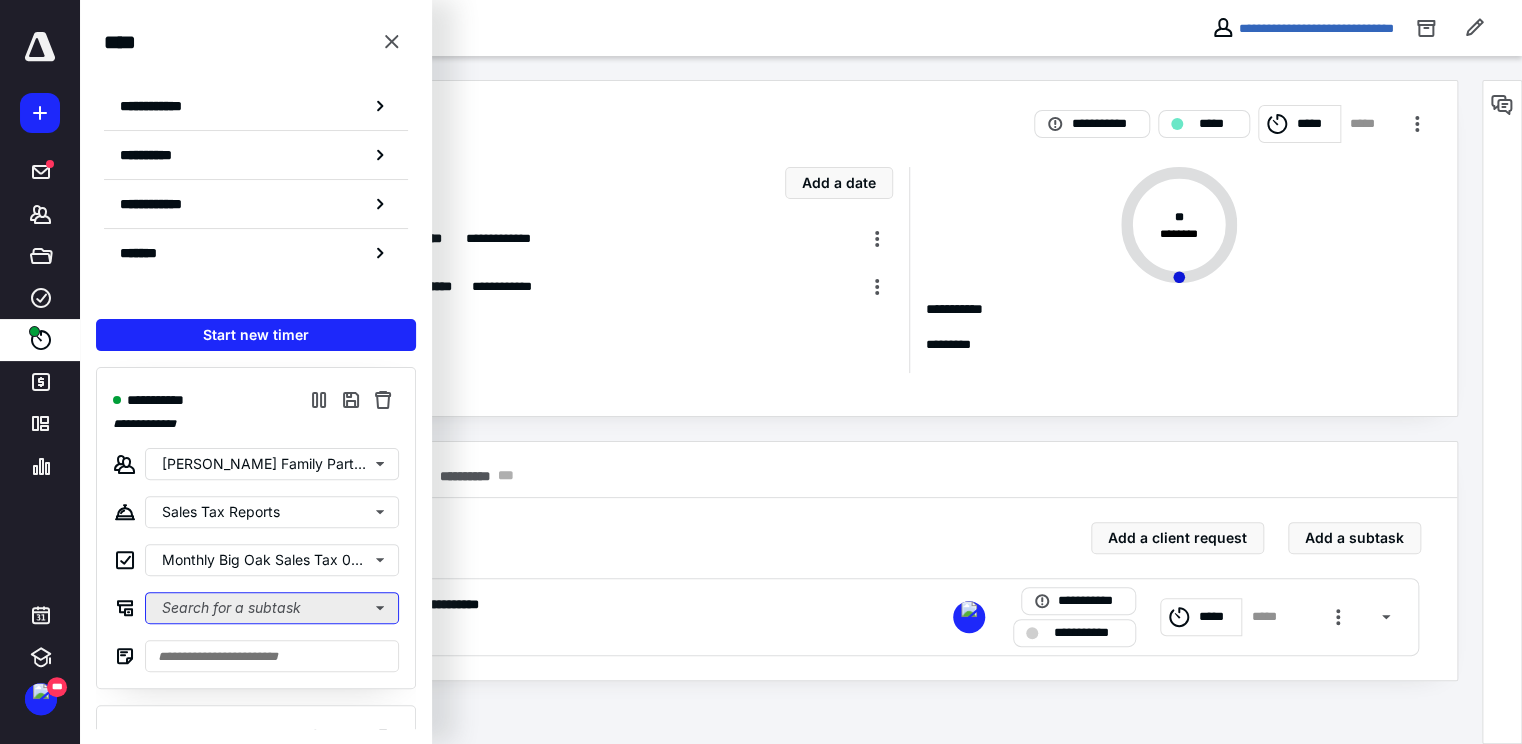 click on "Search for a subtask" at bounding box center [272, 608] 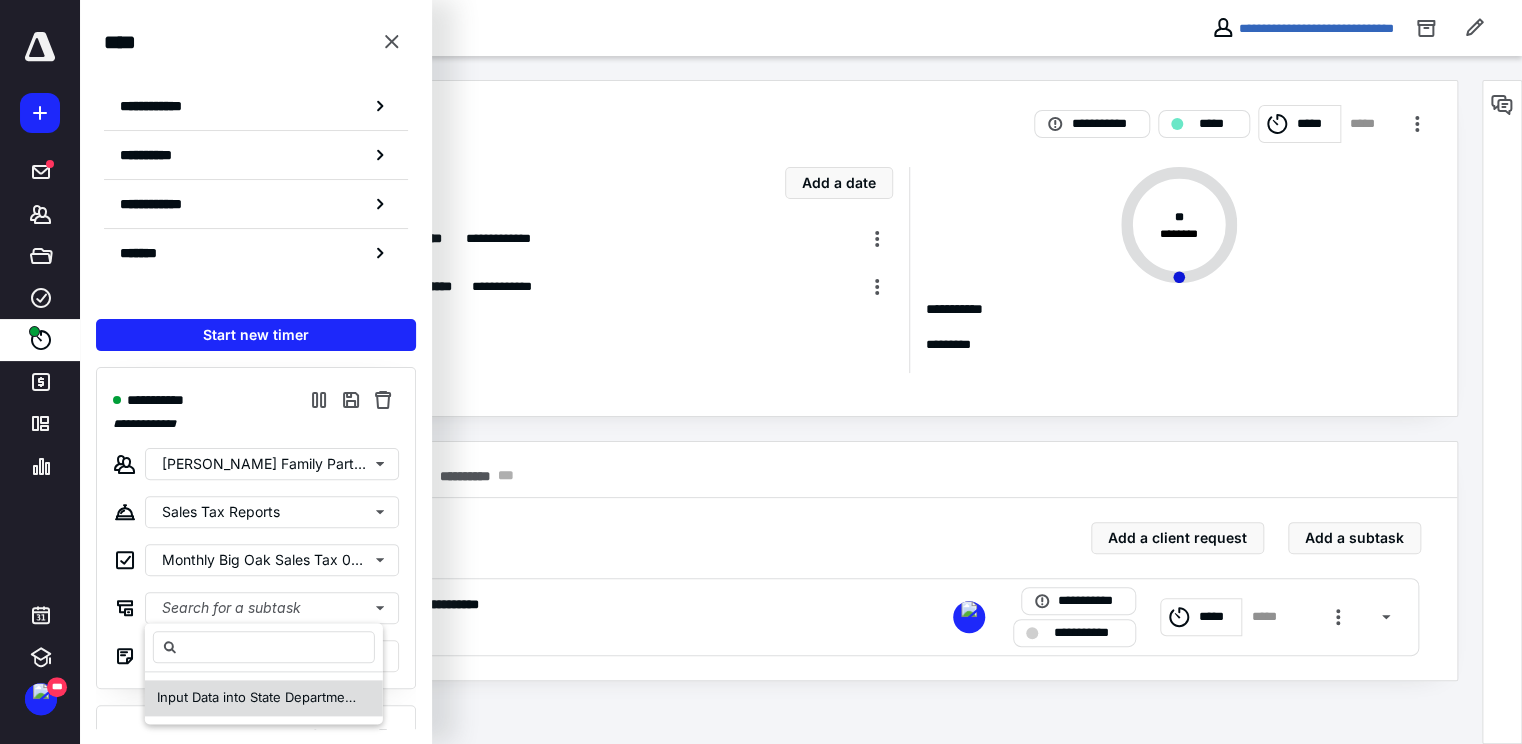 click on "Input Data into State Department of Revenue Service Portal" at bounding box center [339, 697] 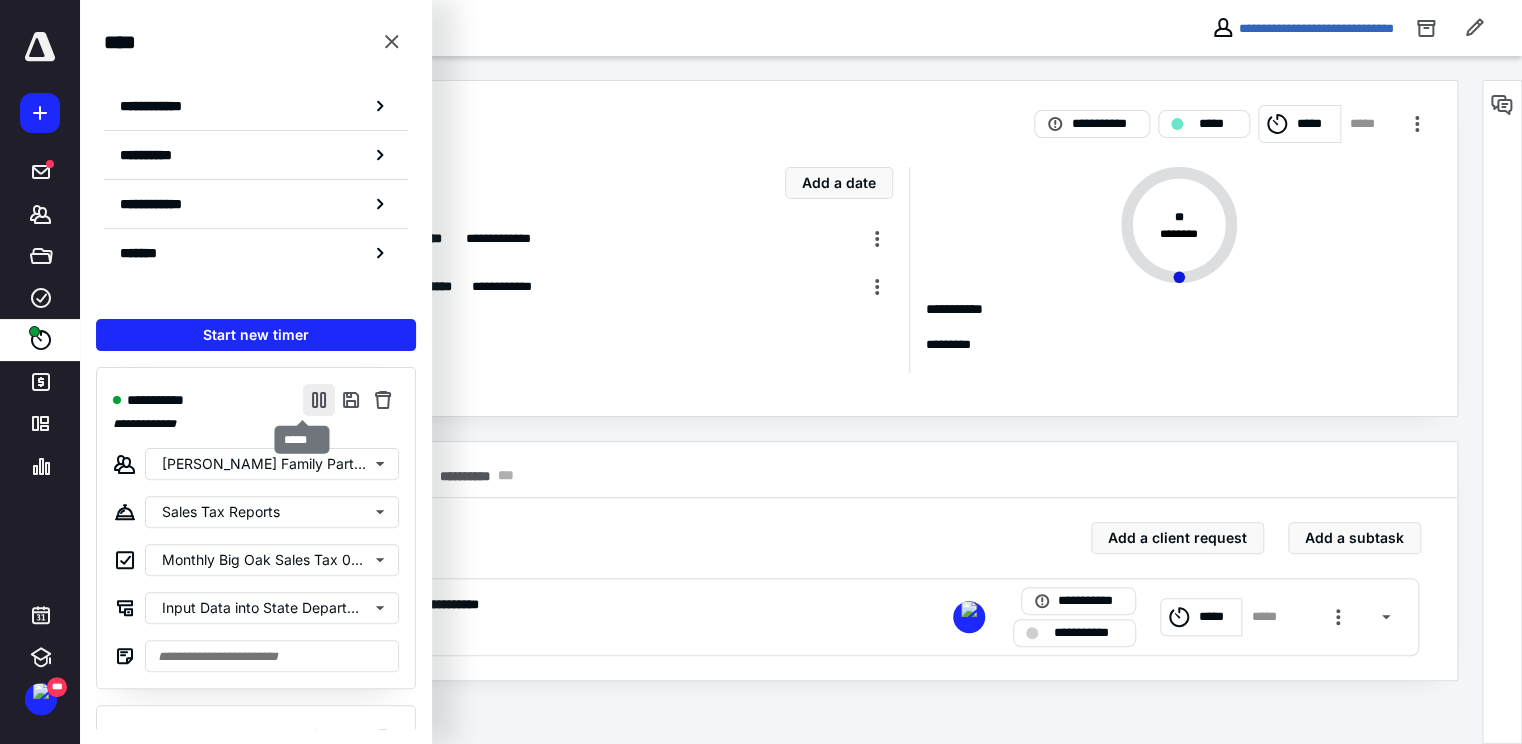 click at bounding box center (319, 400) 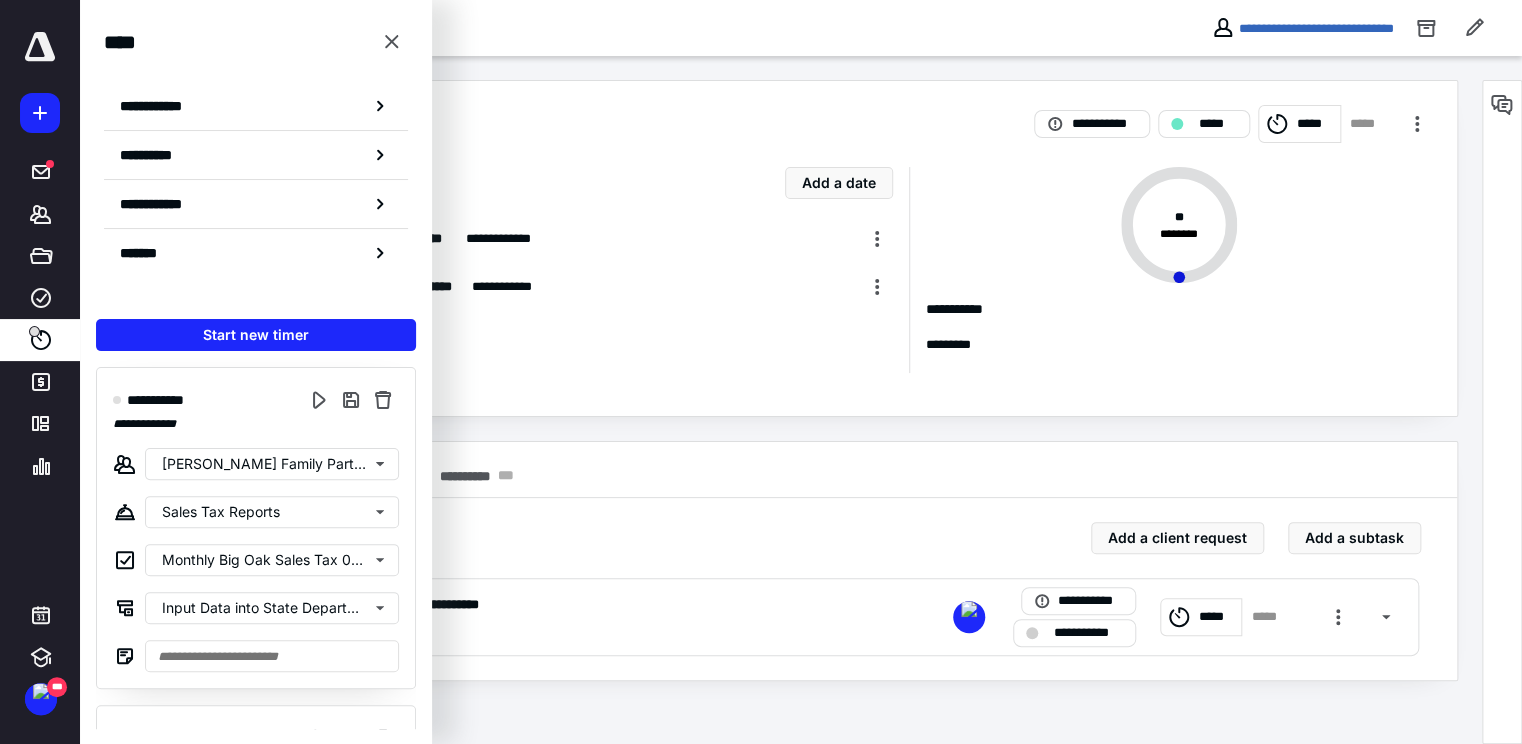 type 